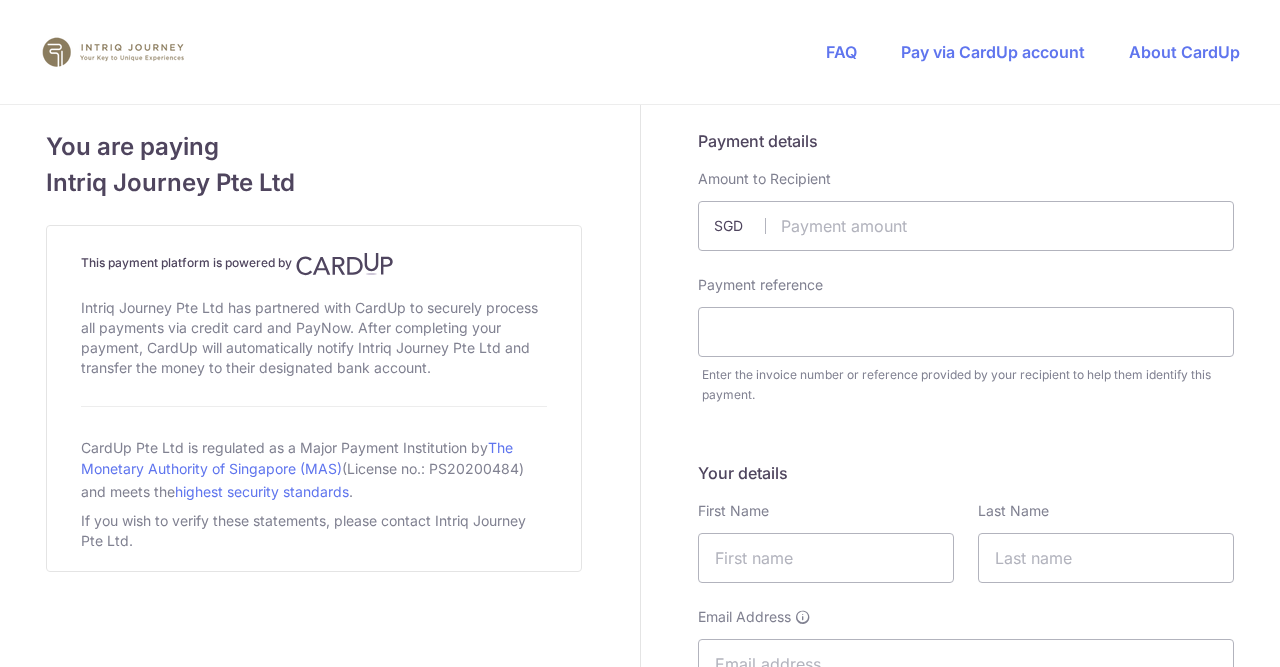 scroll, scrollTop: 0, scrollLeft: 0, axis: both 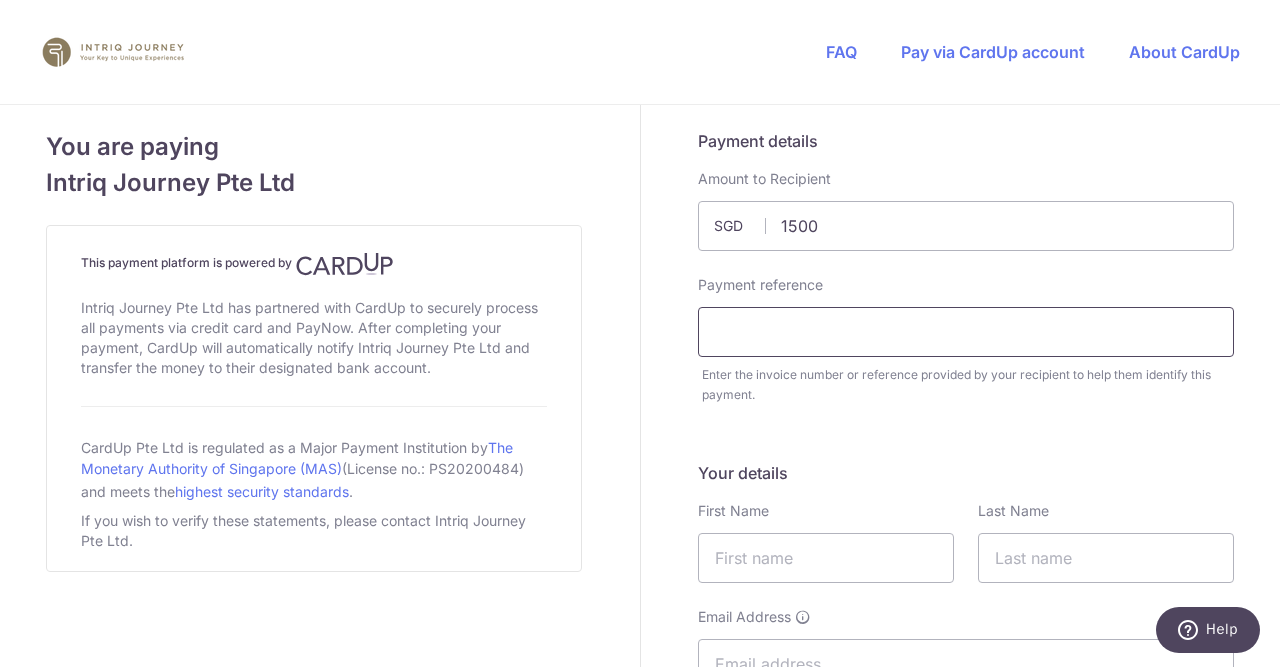 type on "1500.00" 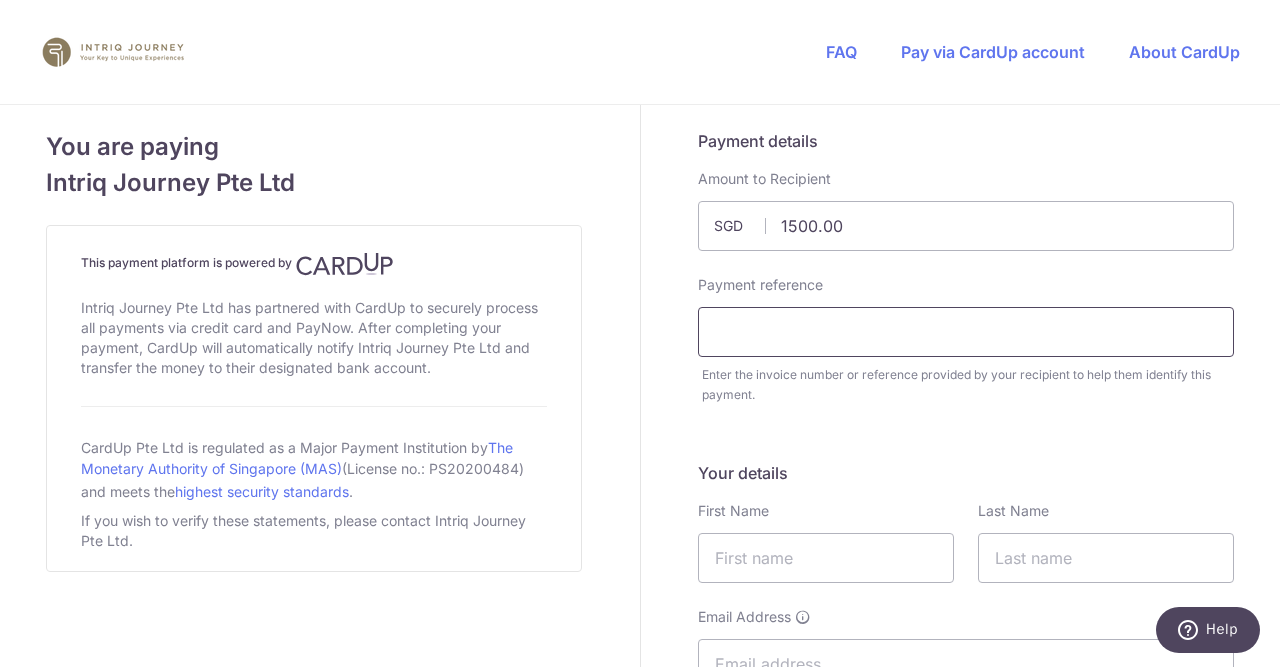 click at bounding box center [966, 332] 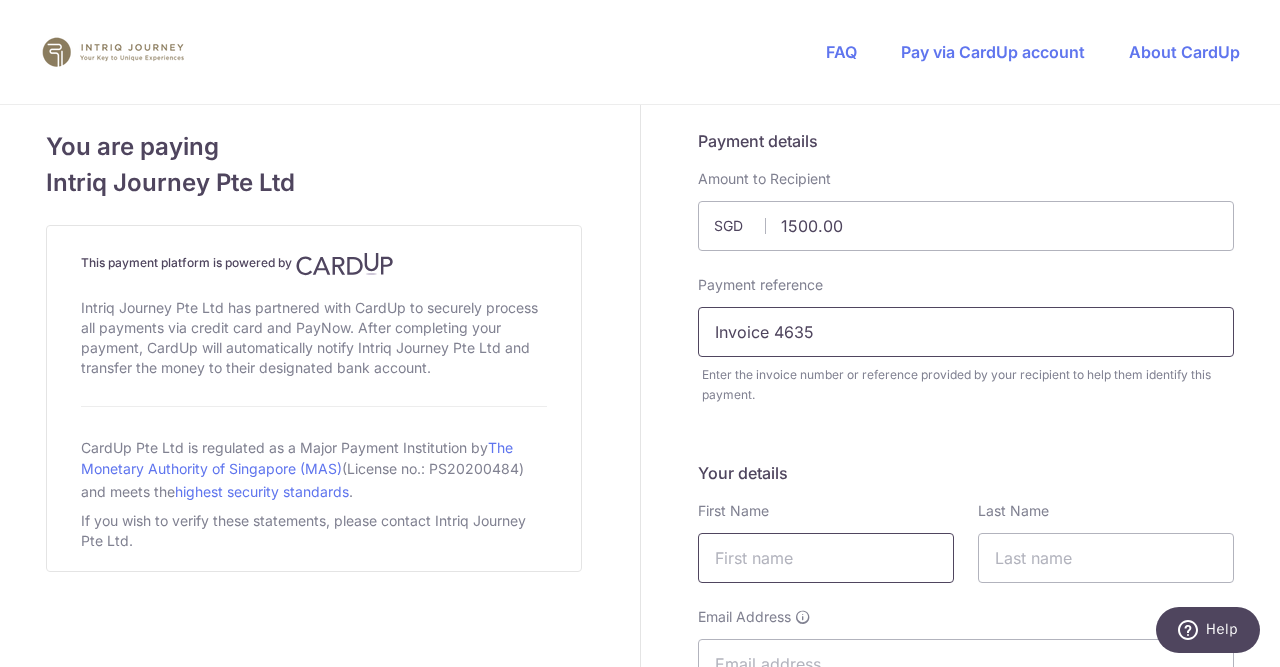 type on "Invoice 4635" 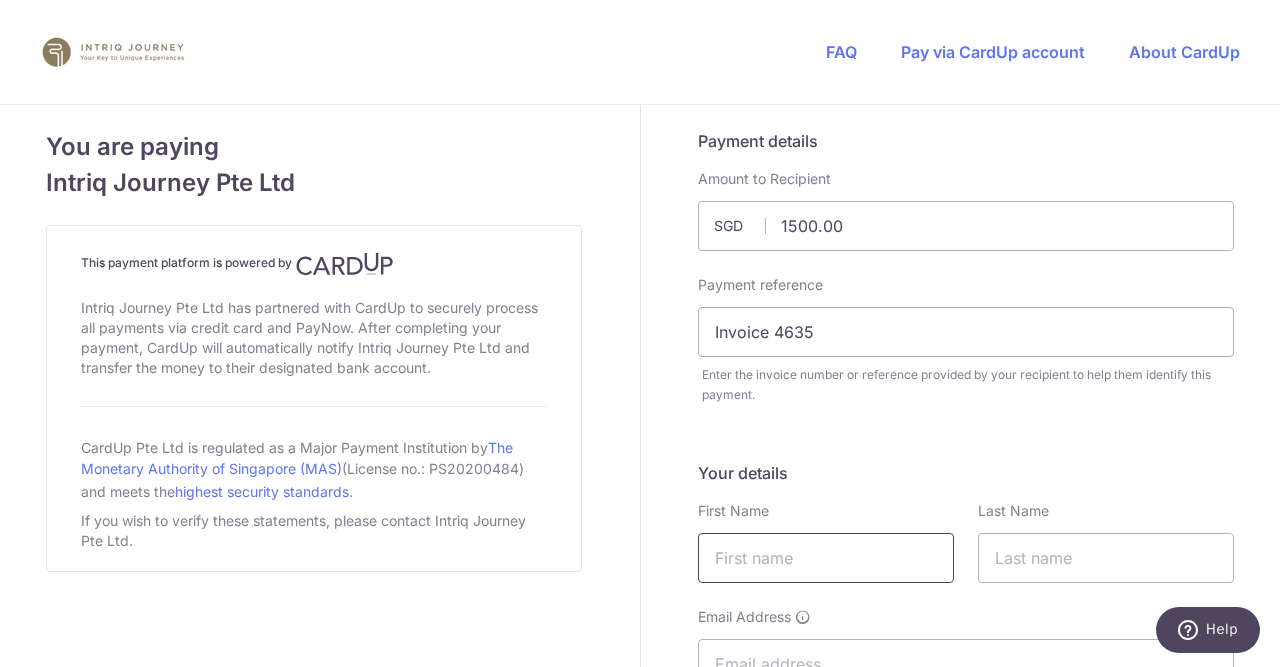 click at bounding box center [826, 558] 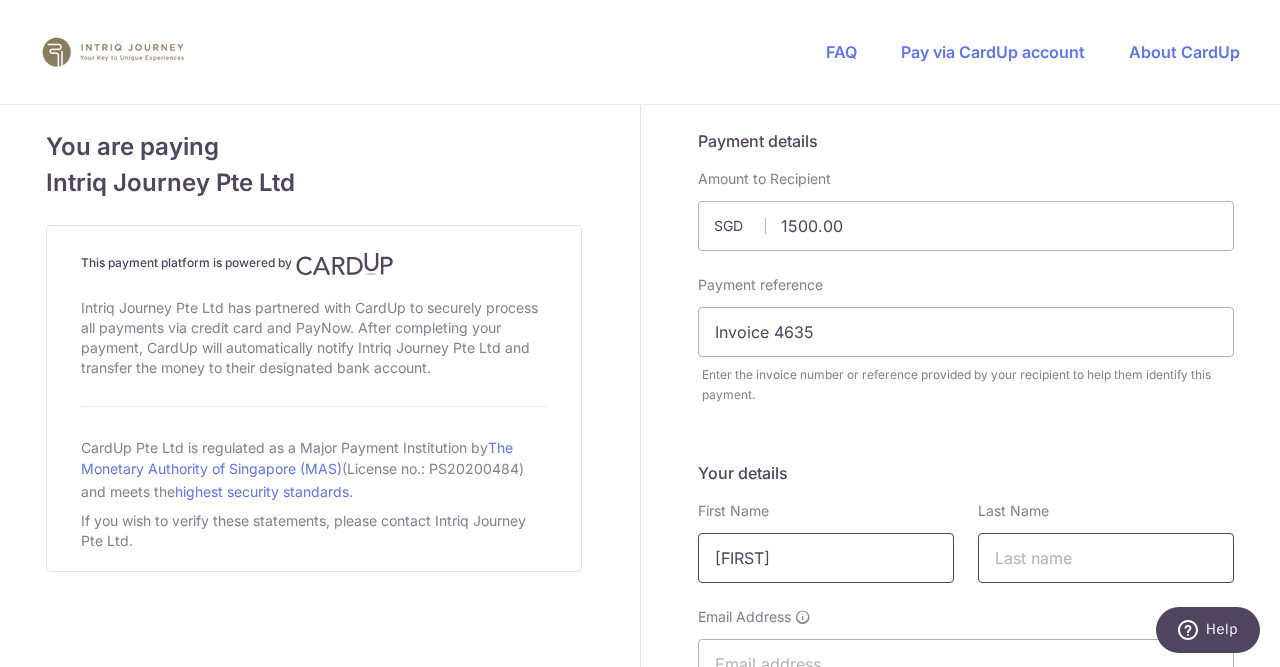 type on "[FIRST] [LAST]" 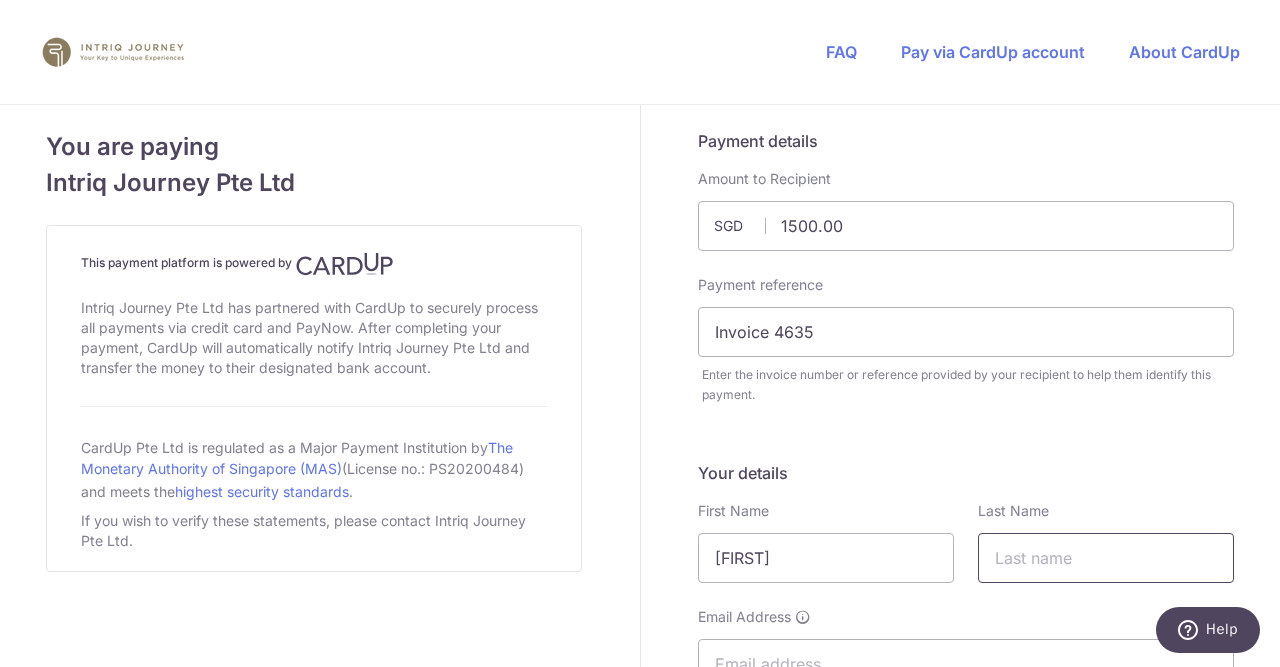 click at bounding box center [1106, 558] 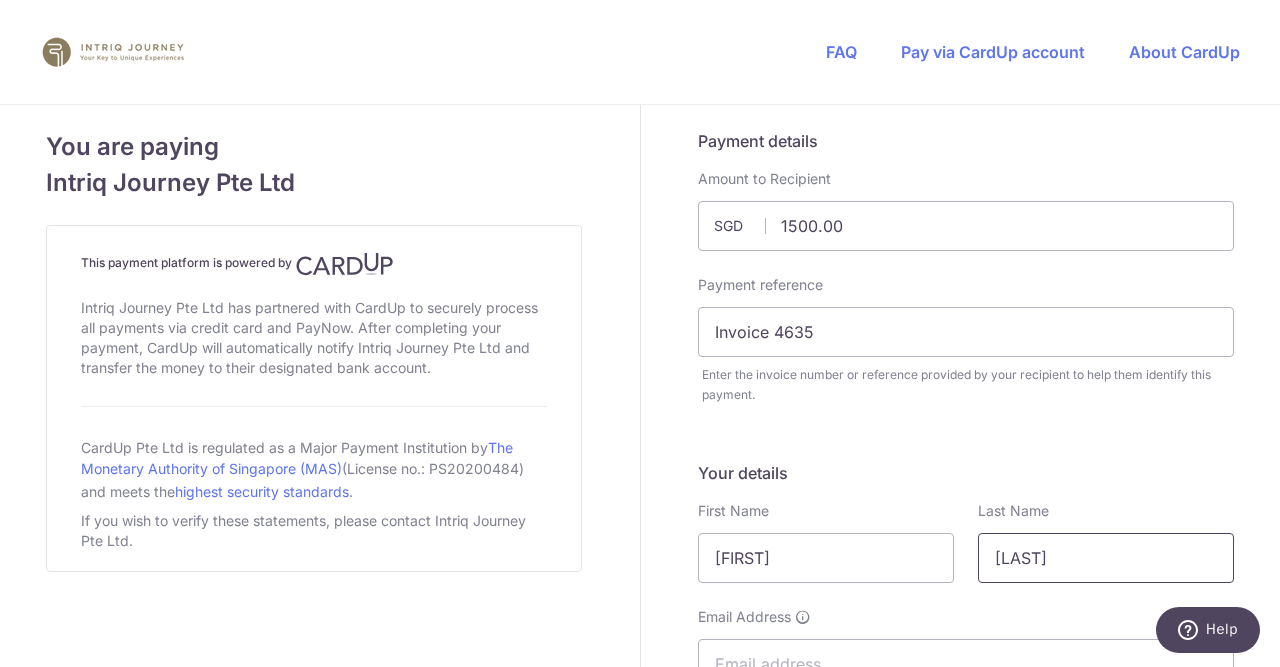 scroll, scrollTop: 500, scrollLeft: 0, axis: vertical 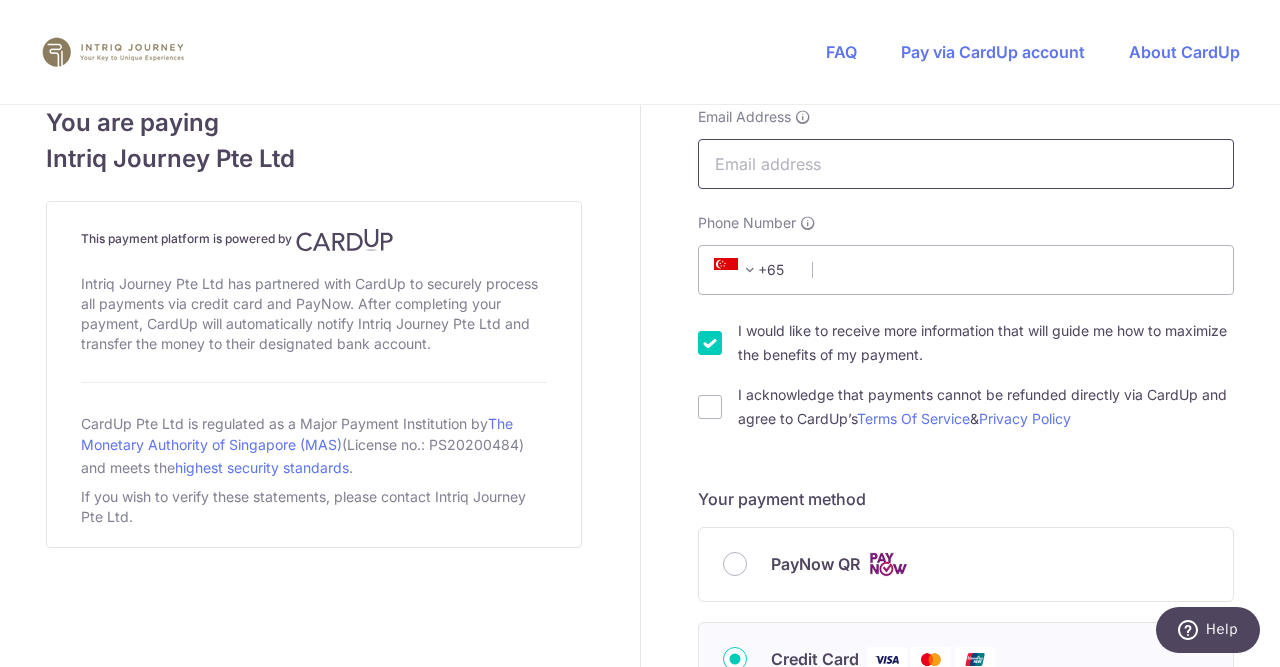 type on "[LAST]" 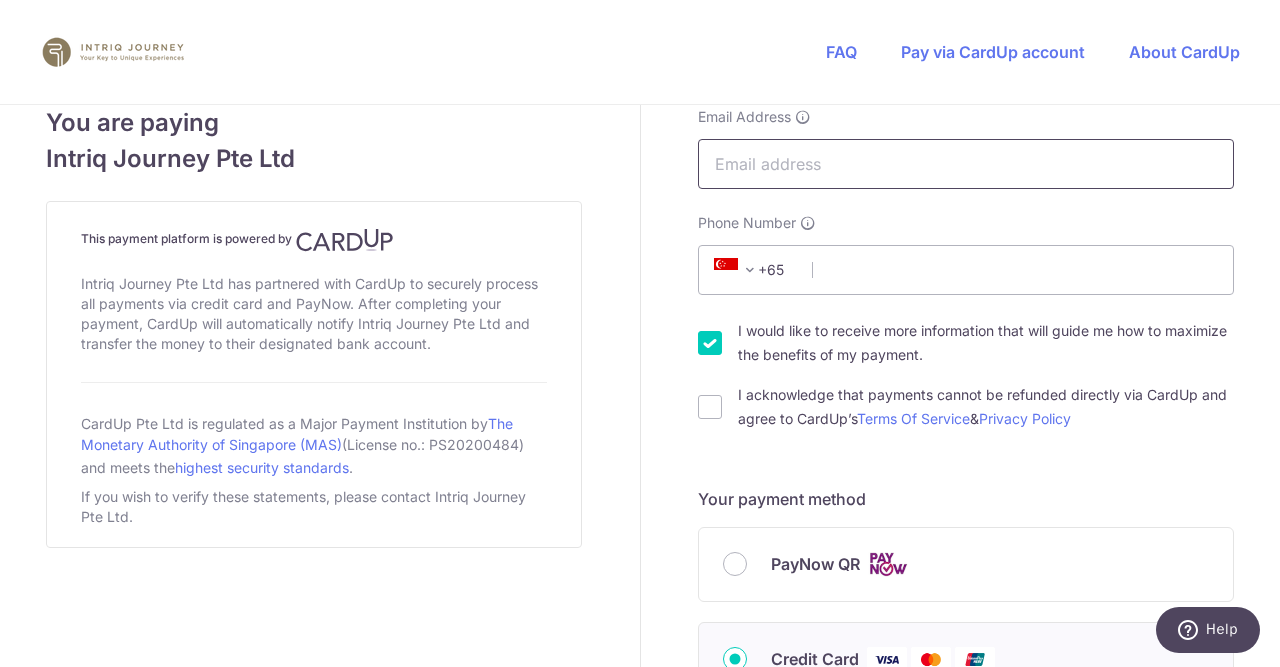 click on "Email Address" at bounding box center (966, 164) 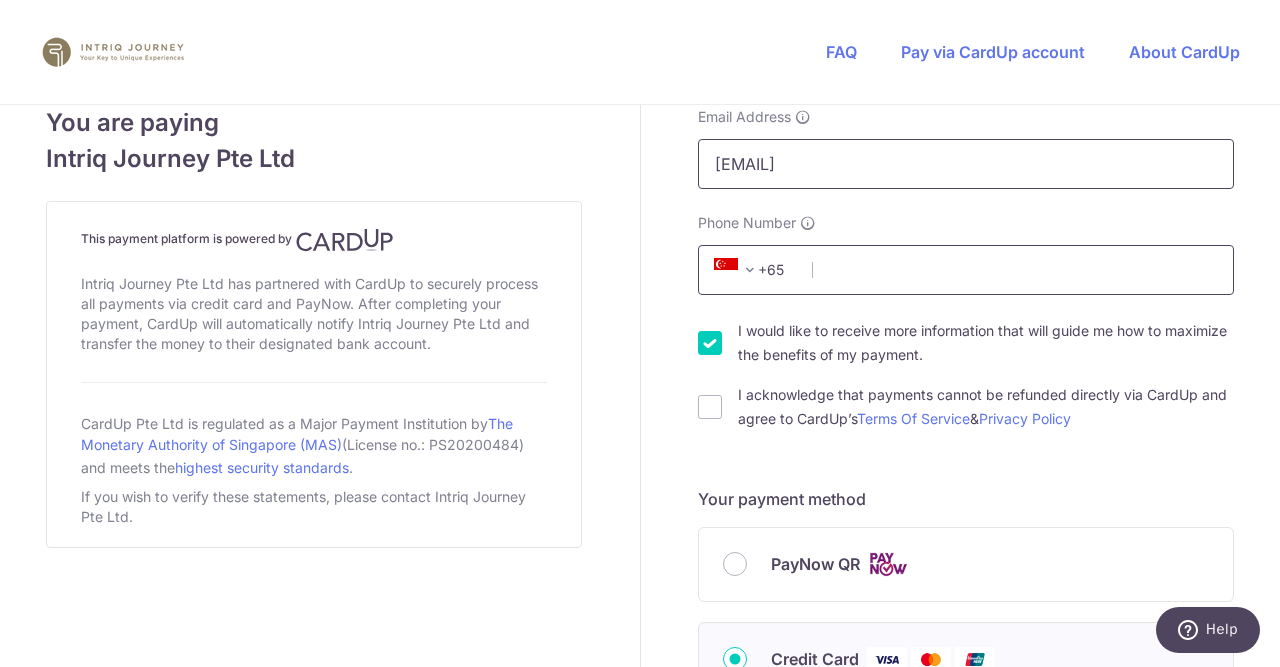type on "[USERNAME]@[DOMAIN]" 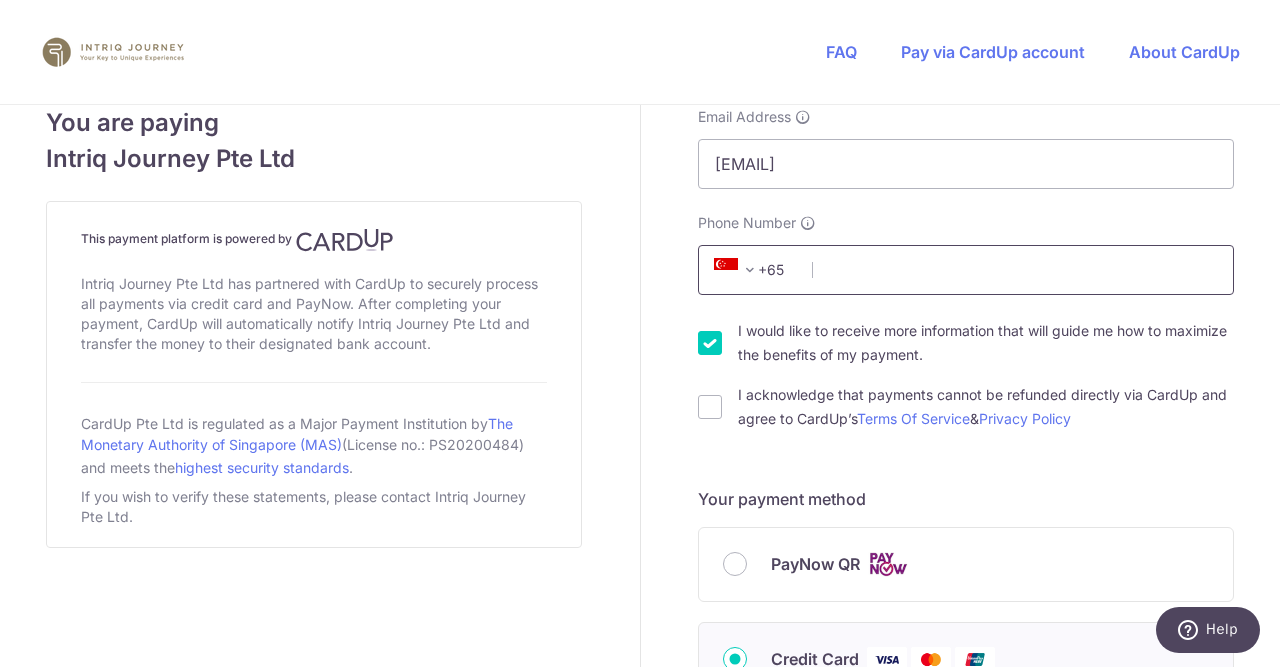 click on "Phone Number" at bounding box center (966, 270) 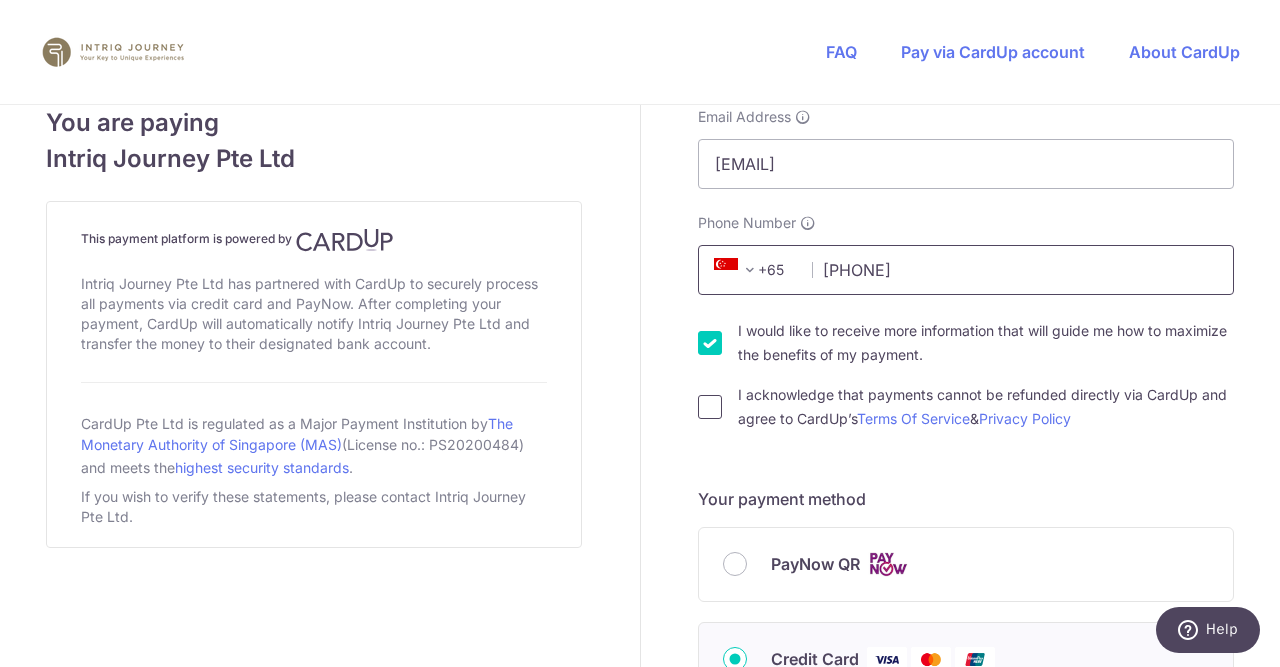 type on "[PHONE]" 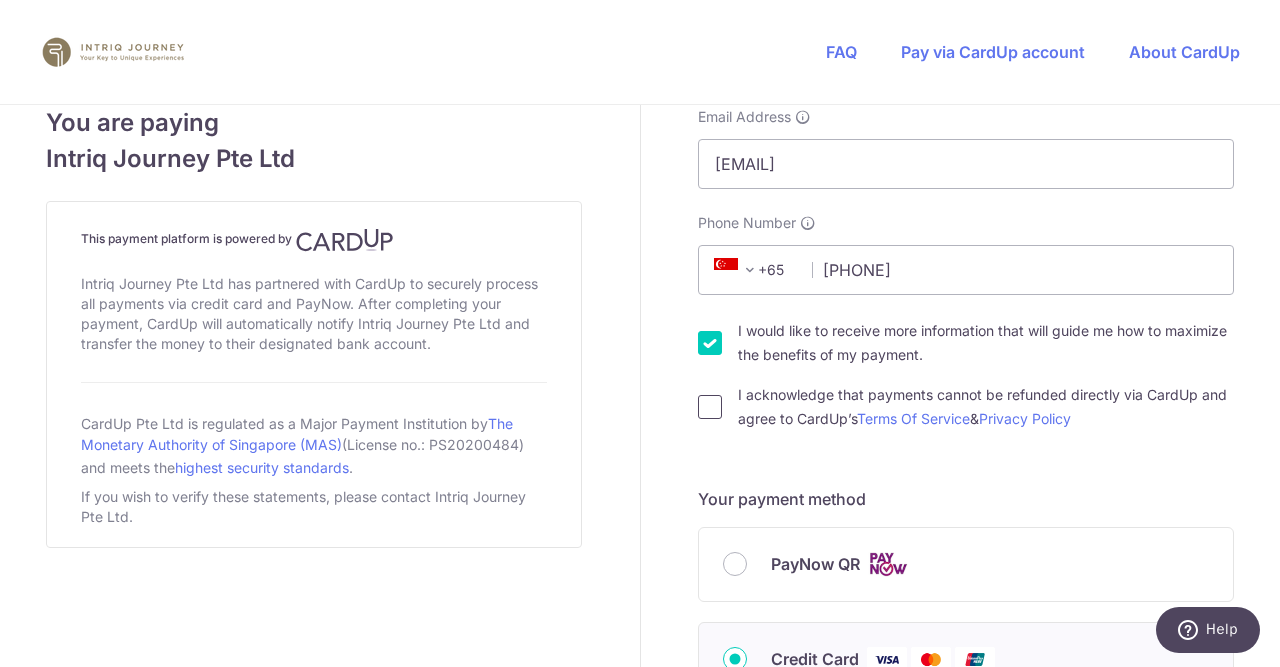 click on "I acknowledge that payments cannot be refunded directly via CardUp and agree to CardUp’s
Terms Of Service  &
Privacy Policy" at bounding box center [710, 407] 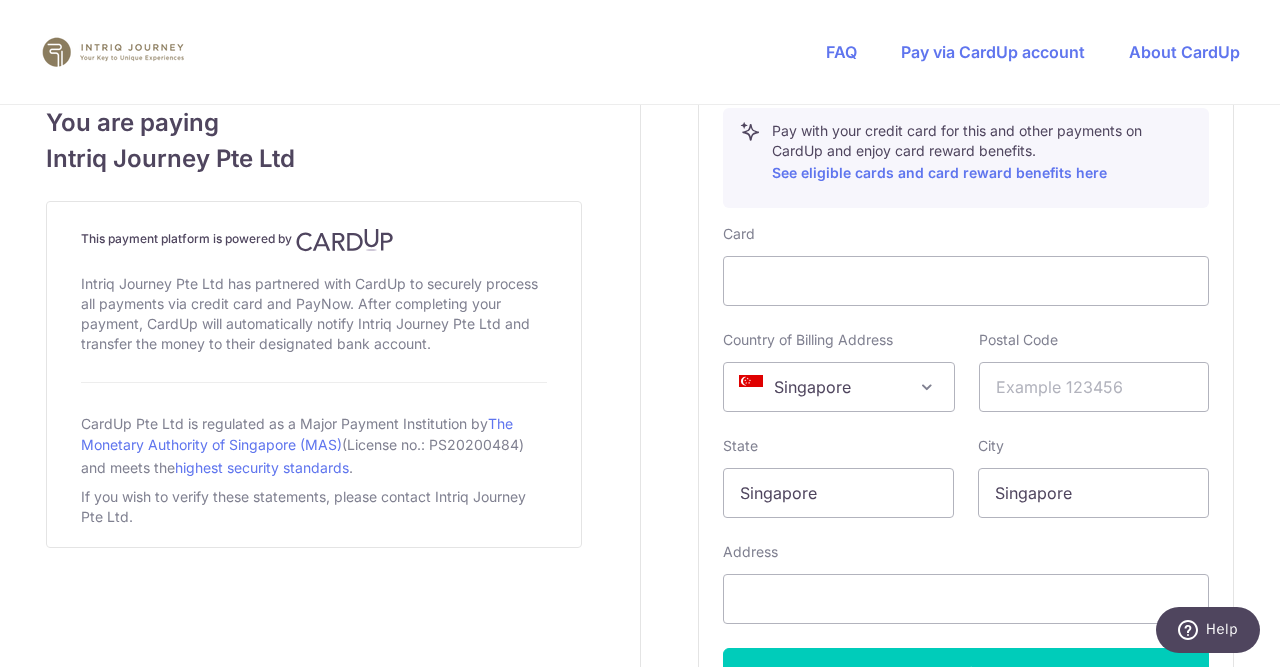 scroll, scrollTop: 1300, scrollLeft: 0, axis: vertical 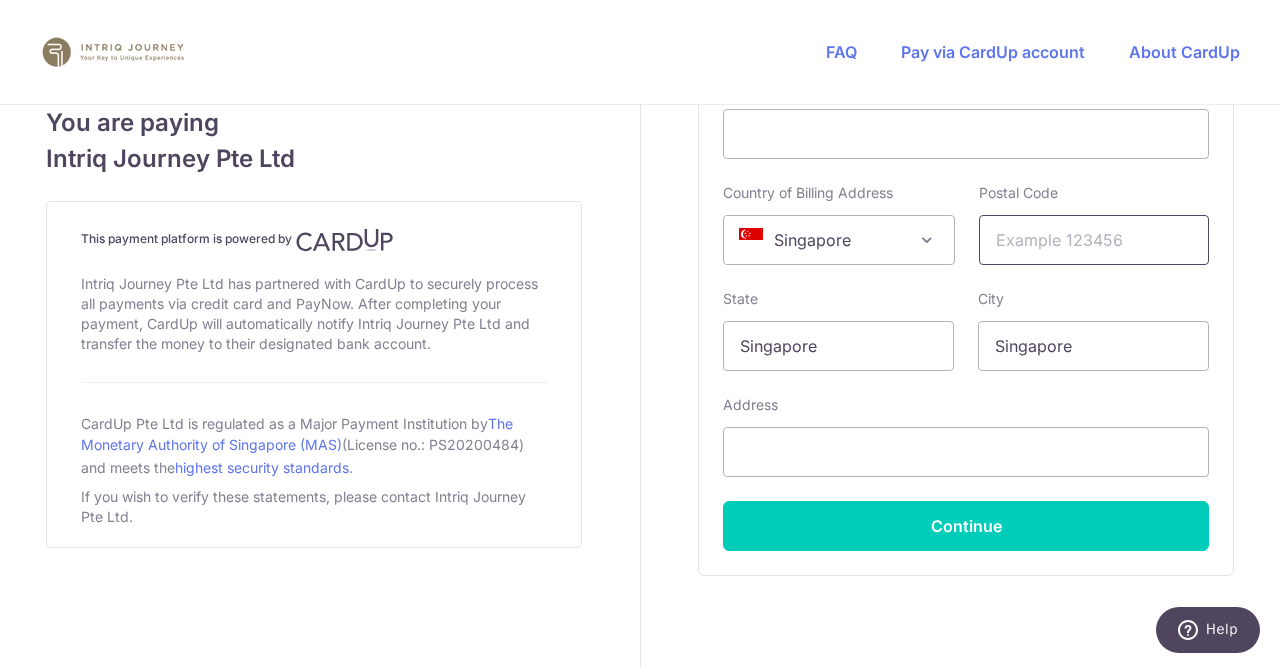 click at bounding box center (1094, 240) 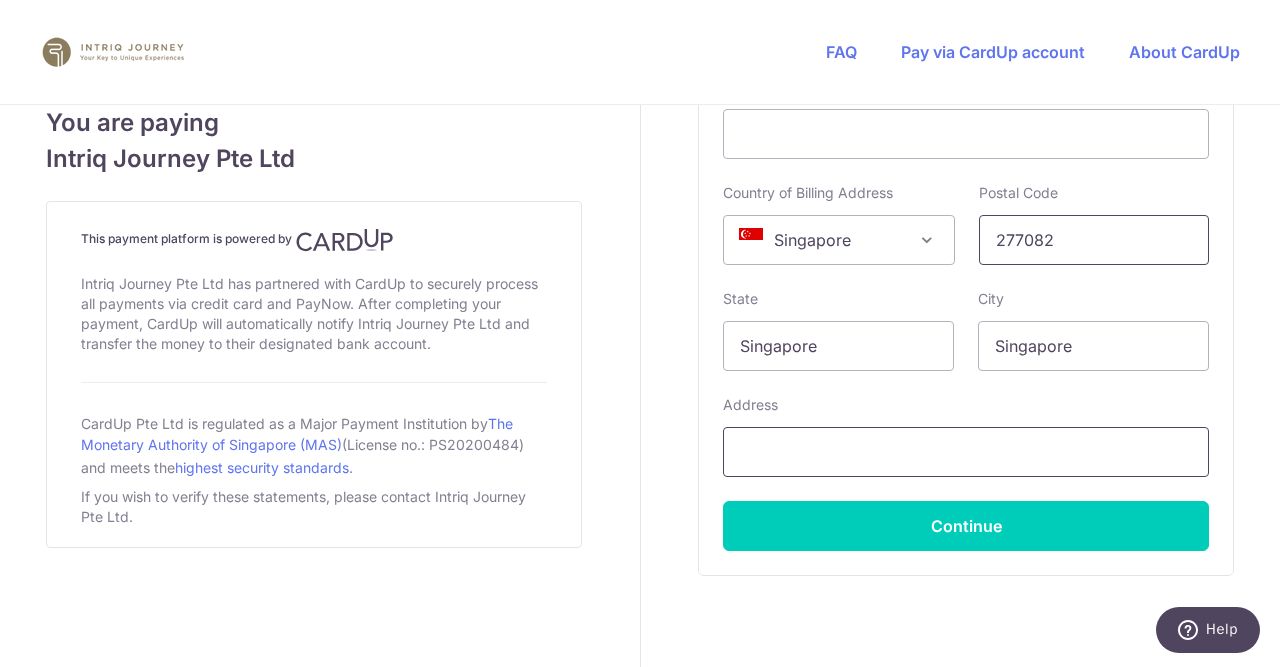 type on "277082" 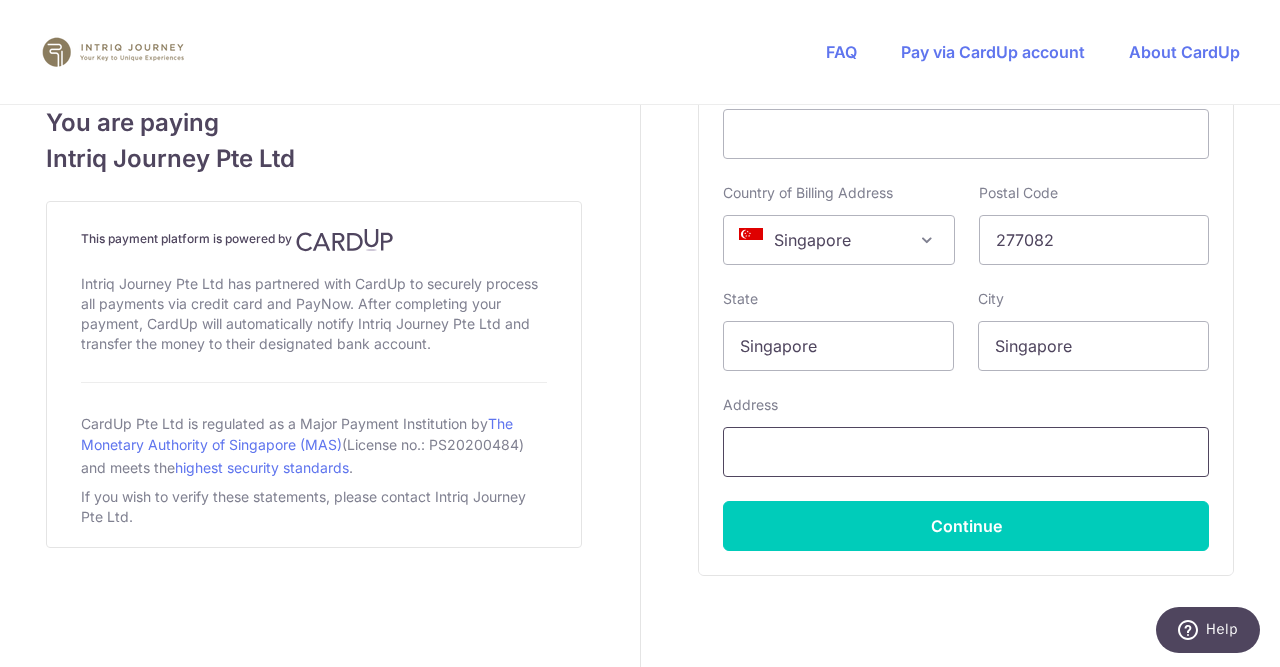 click at bounding box center [966, 452] 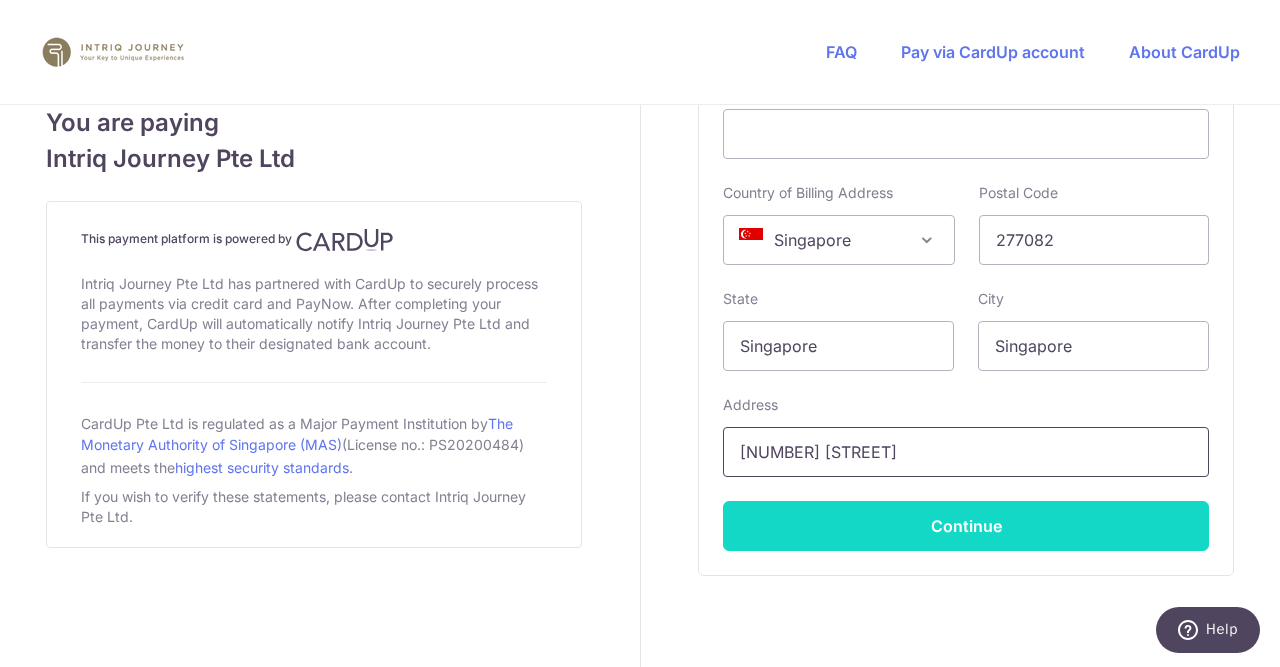 type on "[NUMBER] [STREET] [STREET_NAME] [STREET_TYPE]" 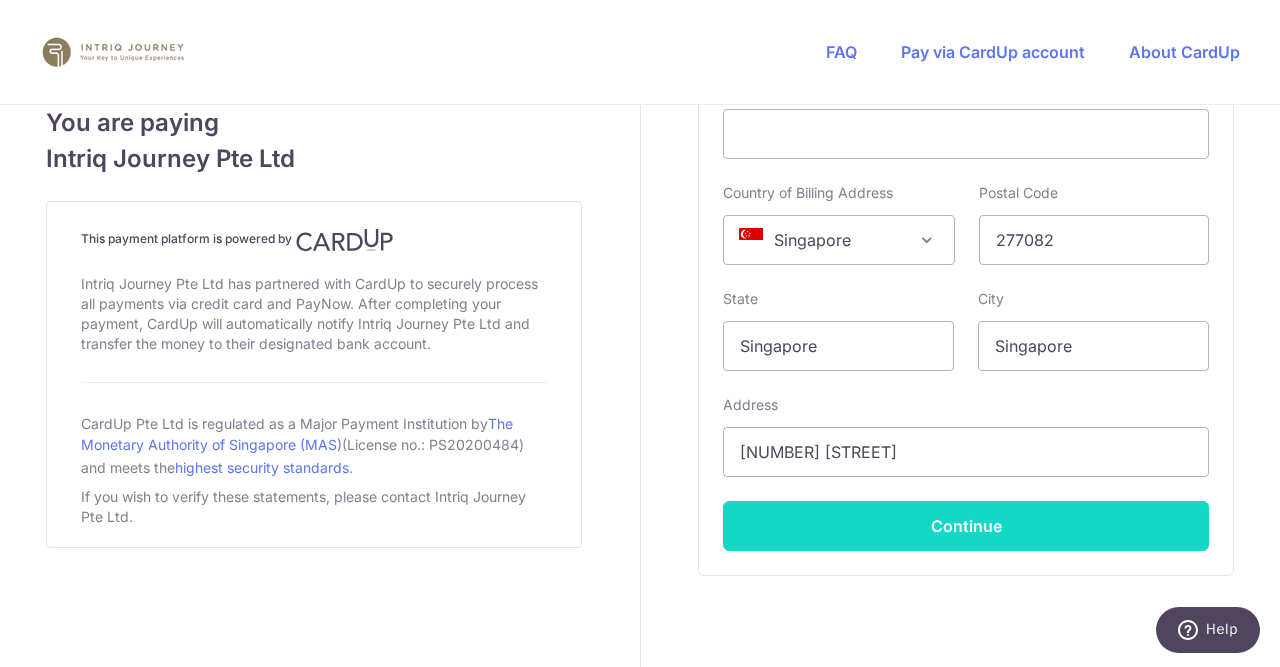 click on "Continue" at bounding box center (966, 526) 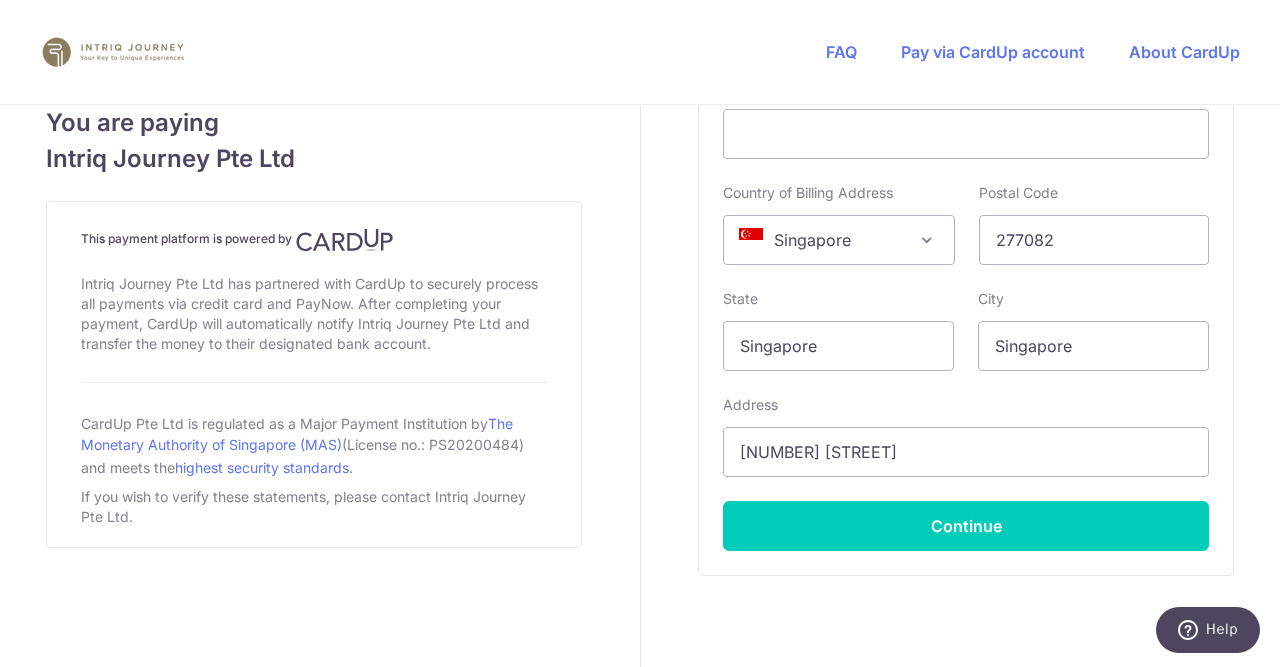 type on "**** 4102" 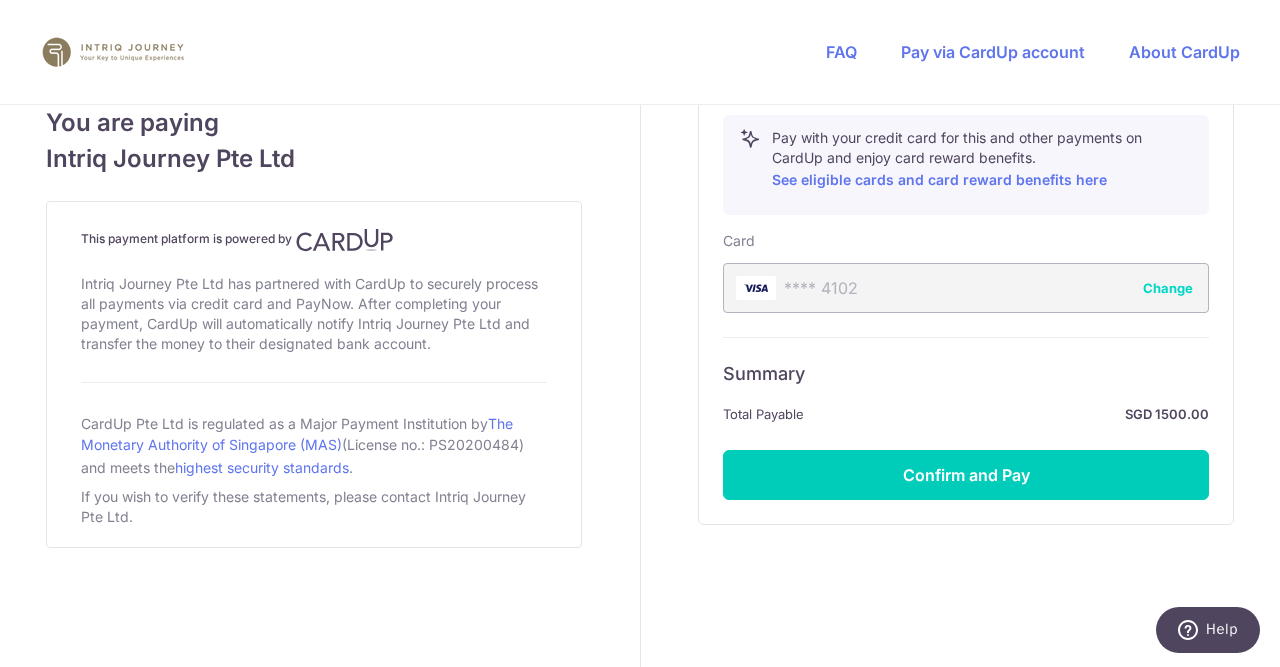 scroll, scrollTop: 1169, scrollLeft: 0, axis: vertical 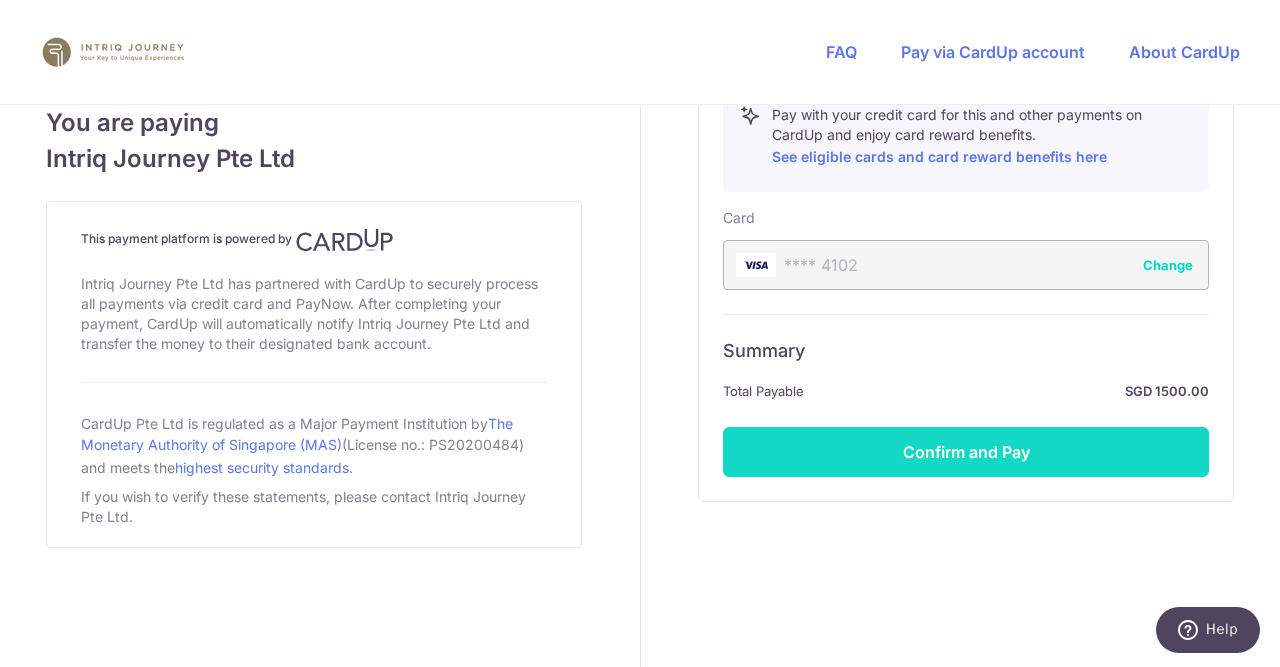 click on "Confirm and Pay" at bounding box center (966, 452) 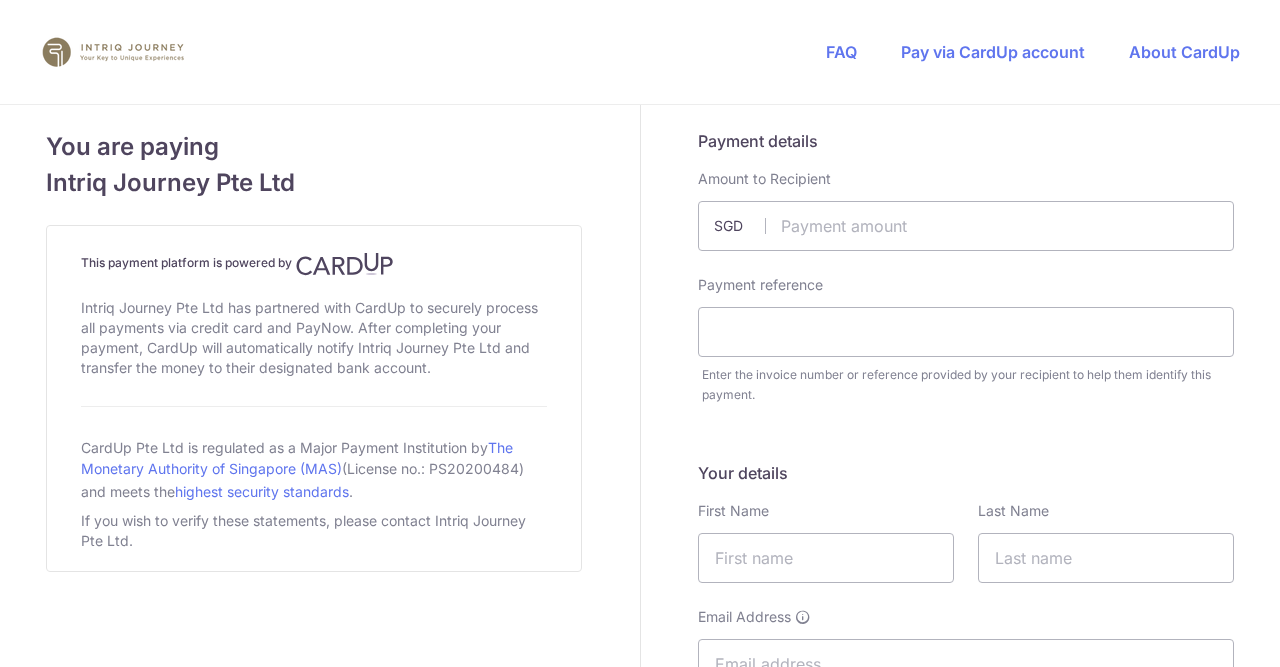scroll, scrollTop: 0, scrollLeft: 0, axis: both 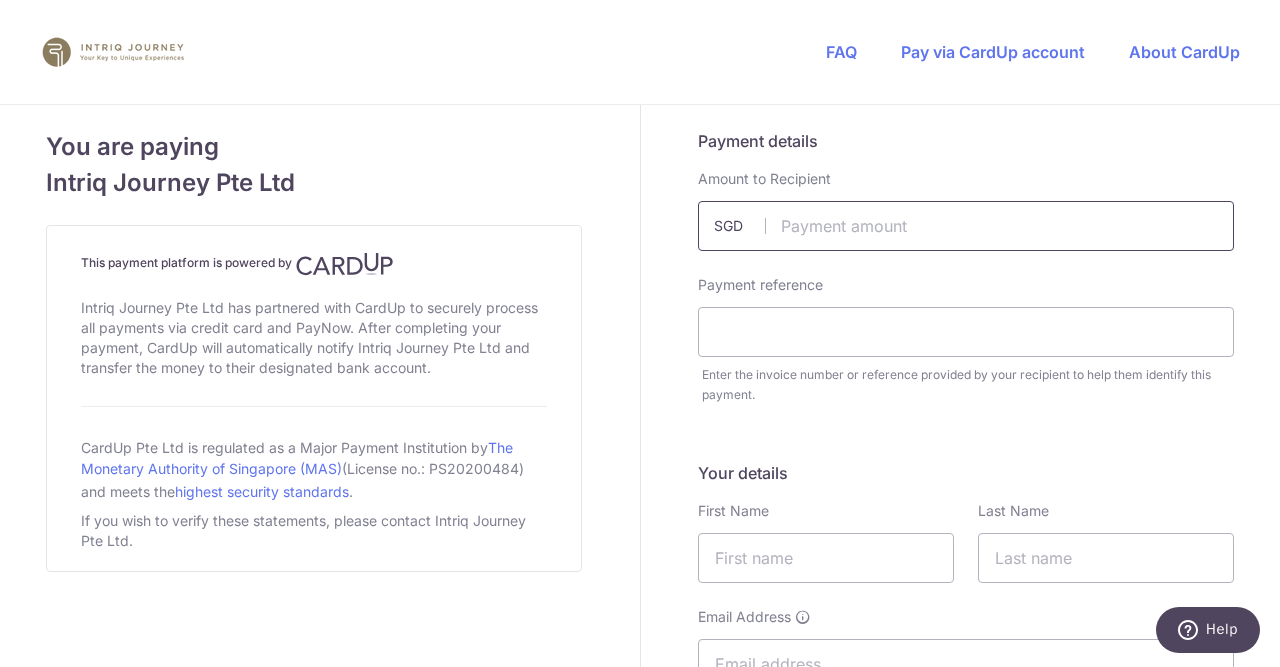 click at bounding box center (966, 226) 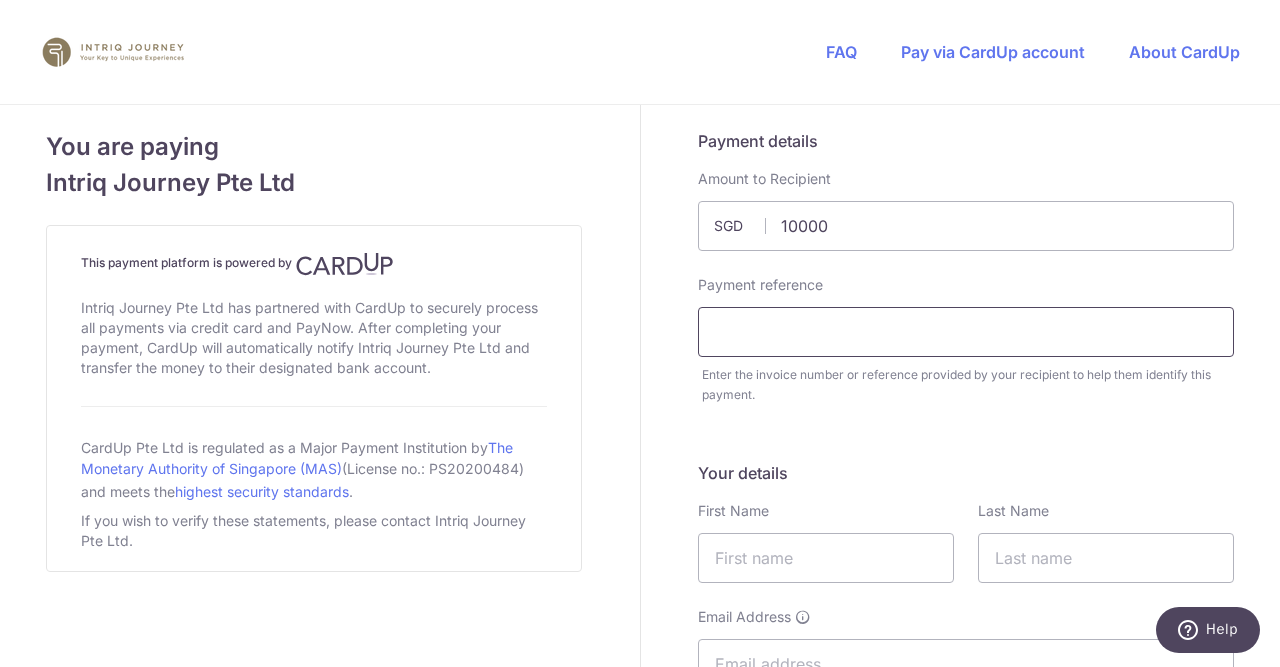 type on "10000.00" 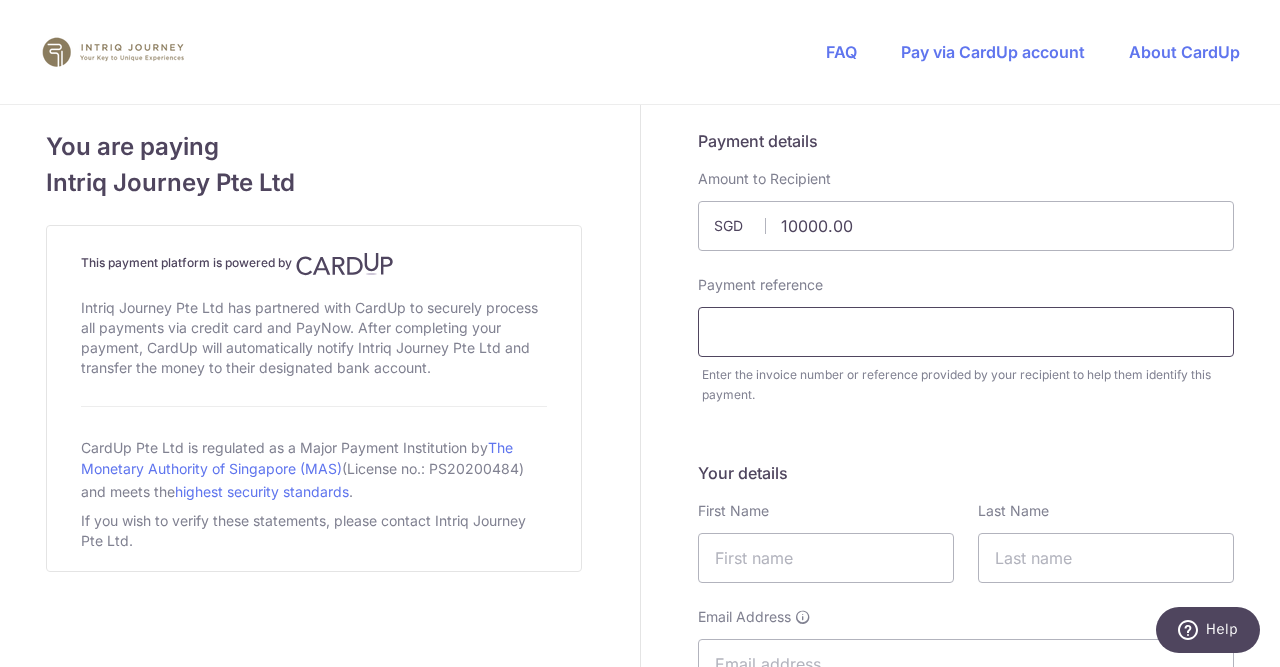 click at bounding box center (966, 332) 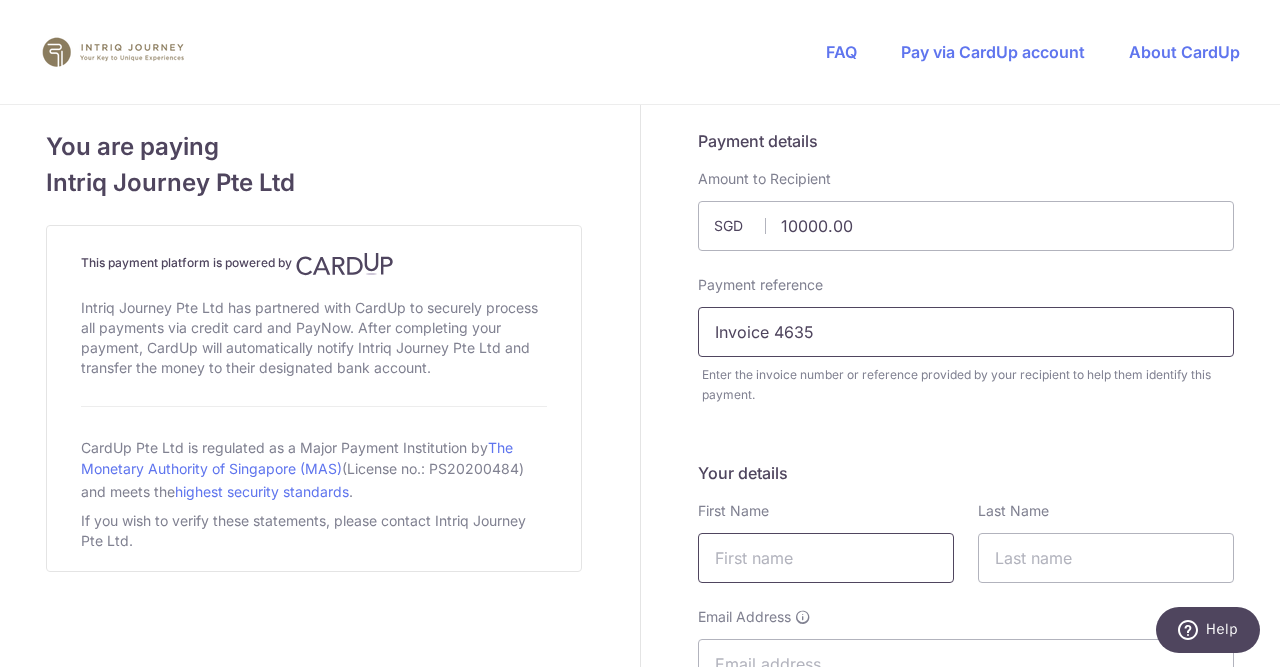 type on "Invoice 4635" 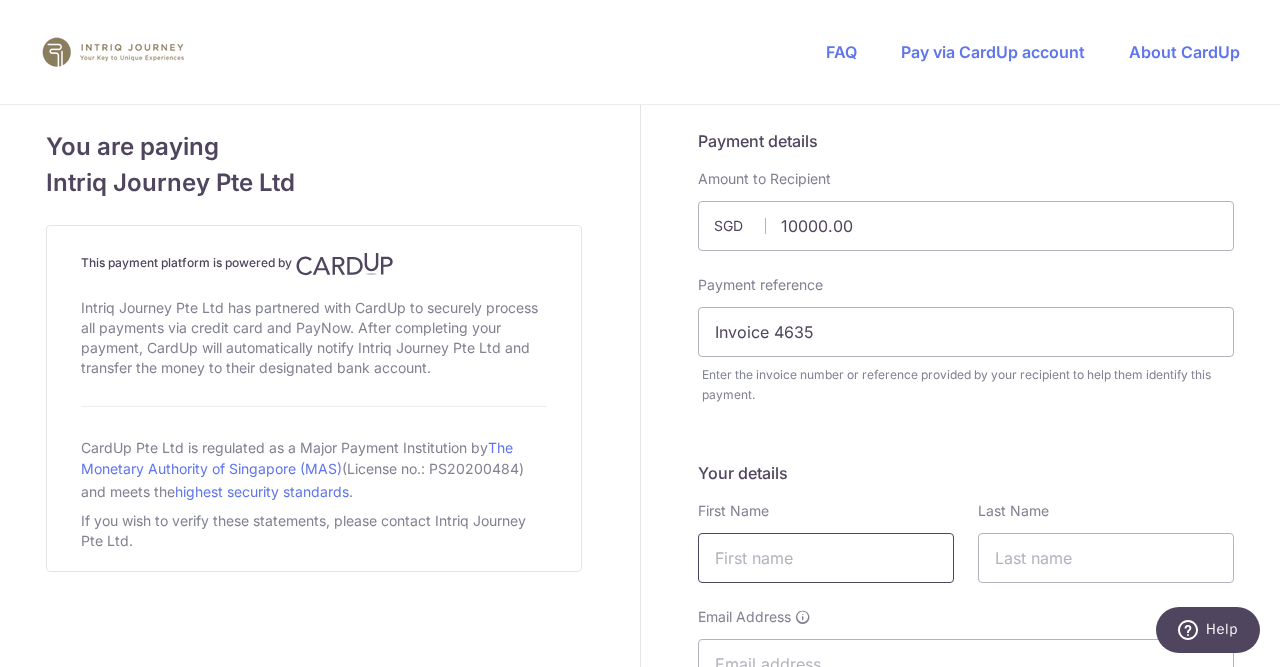 click at bounding box center [826, 558] 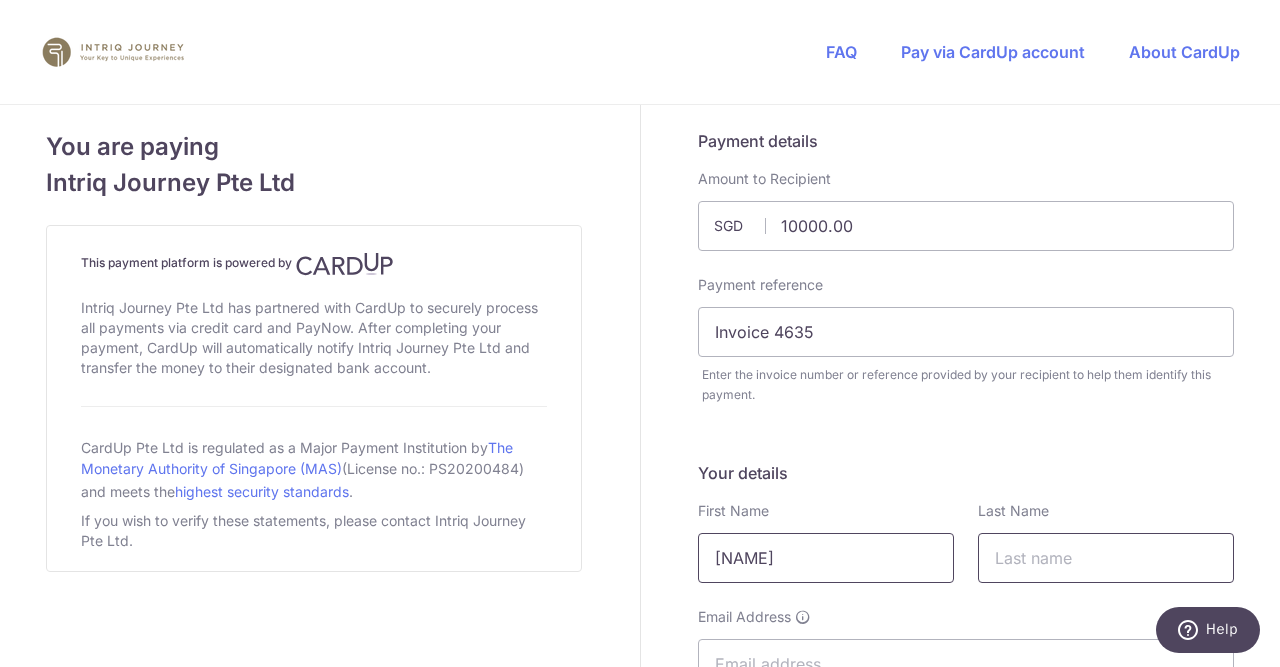 type on "[FIRST] [LAST]" 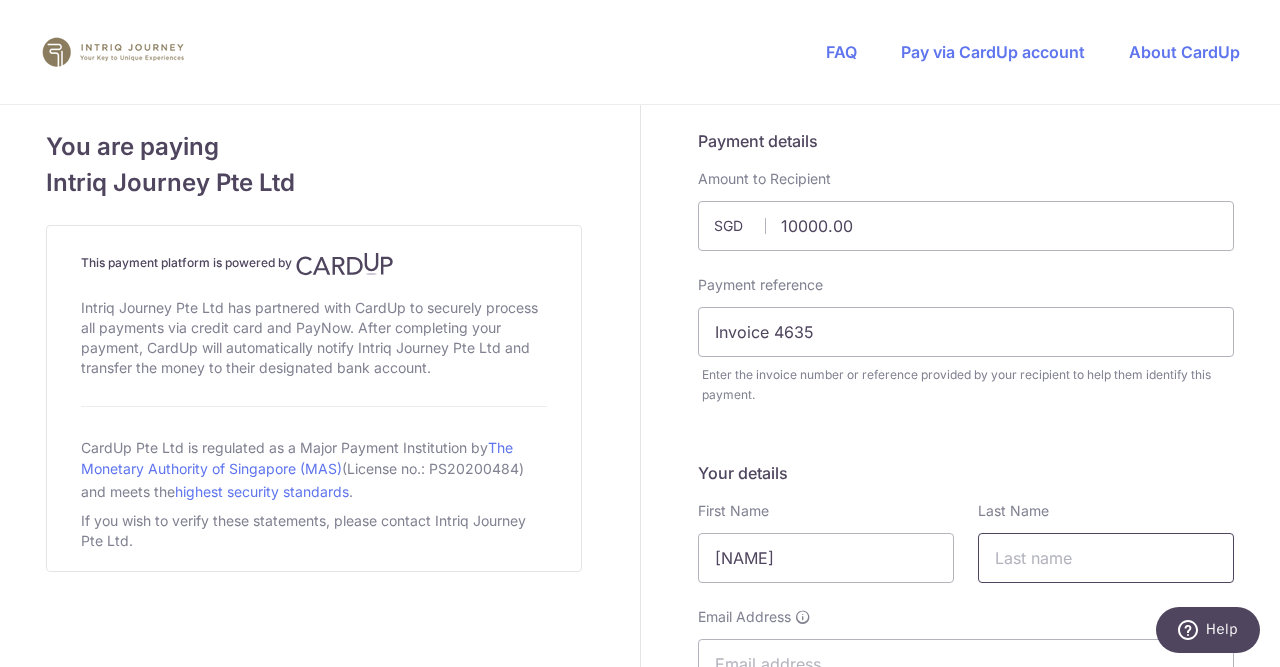 click at bounding box center [1106, 558] 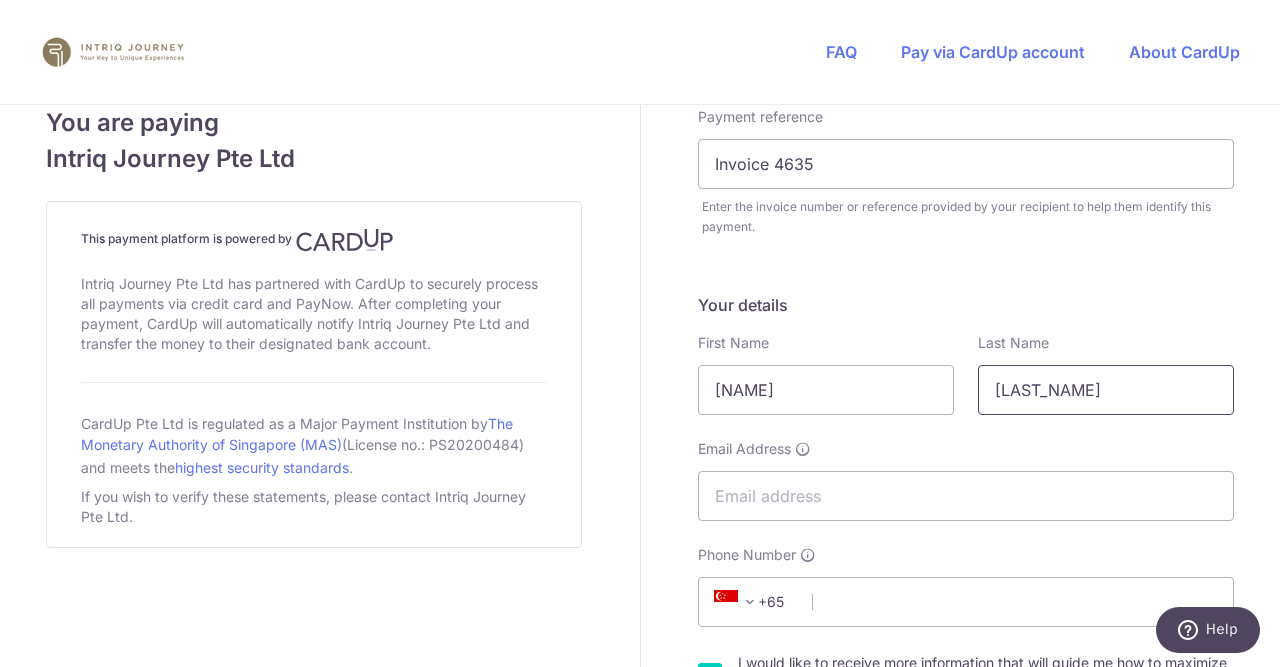scroll, scrollTop: 500, scrollLeft: 0, axis: vertical 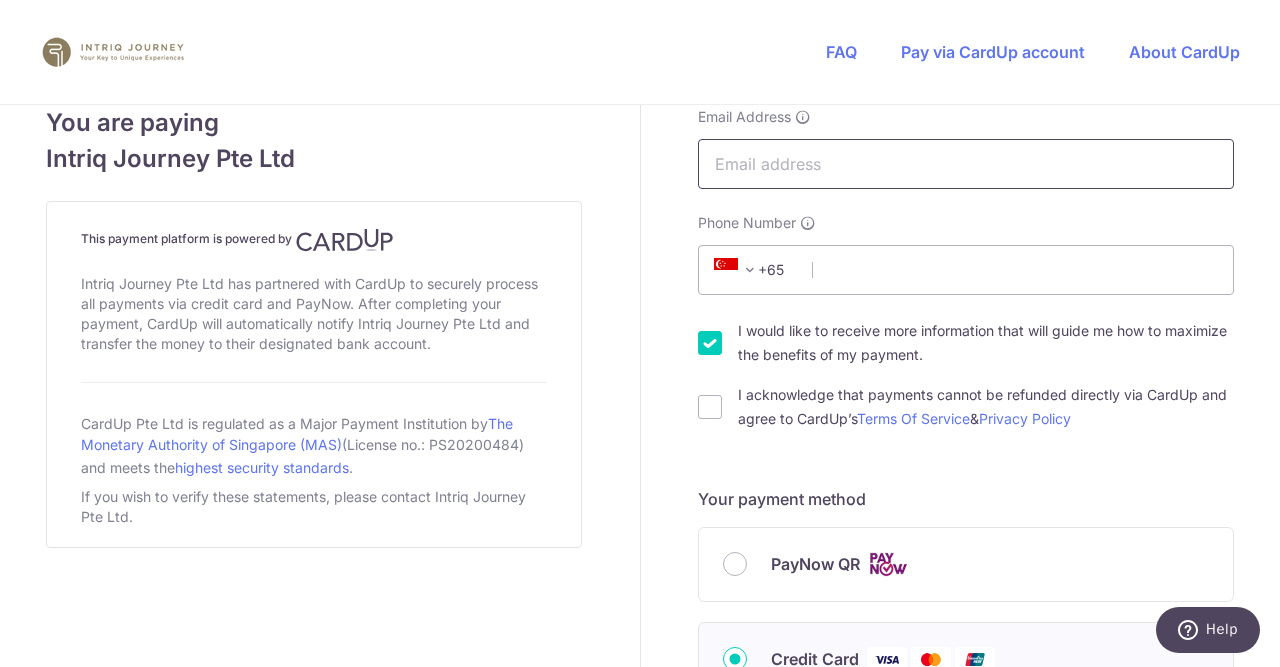 type on "[LAST]" 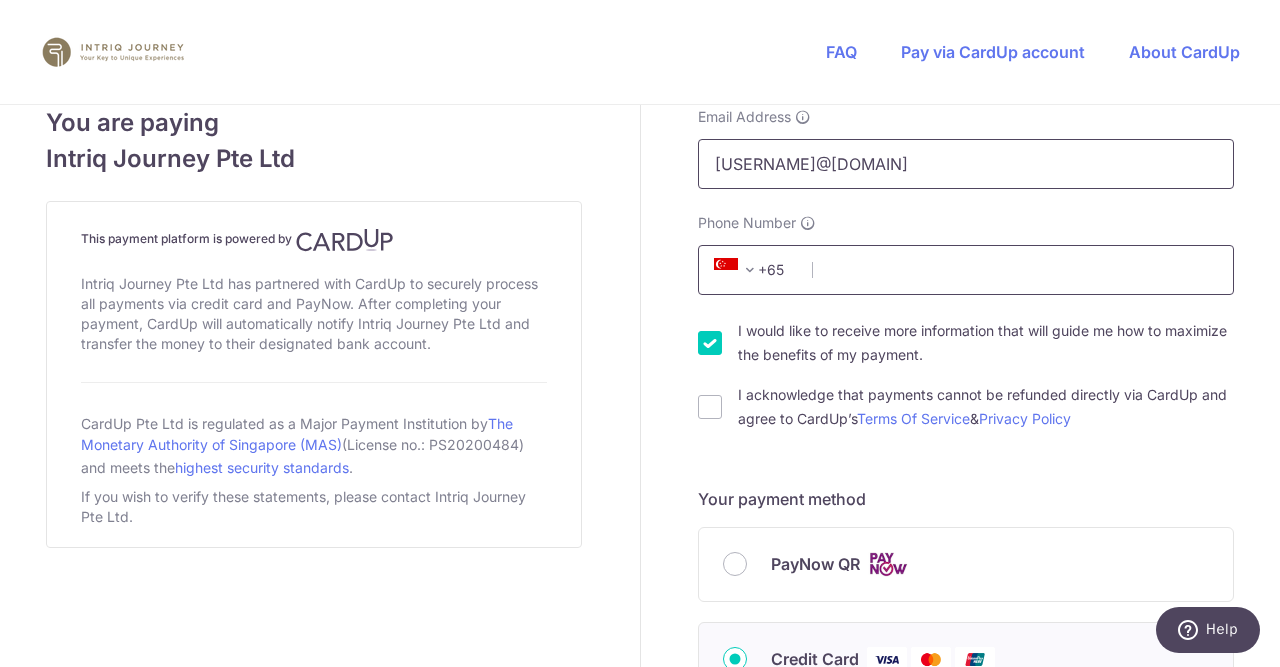 type on "[USERNAME]@[DOMAIN]" 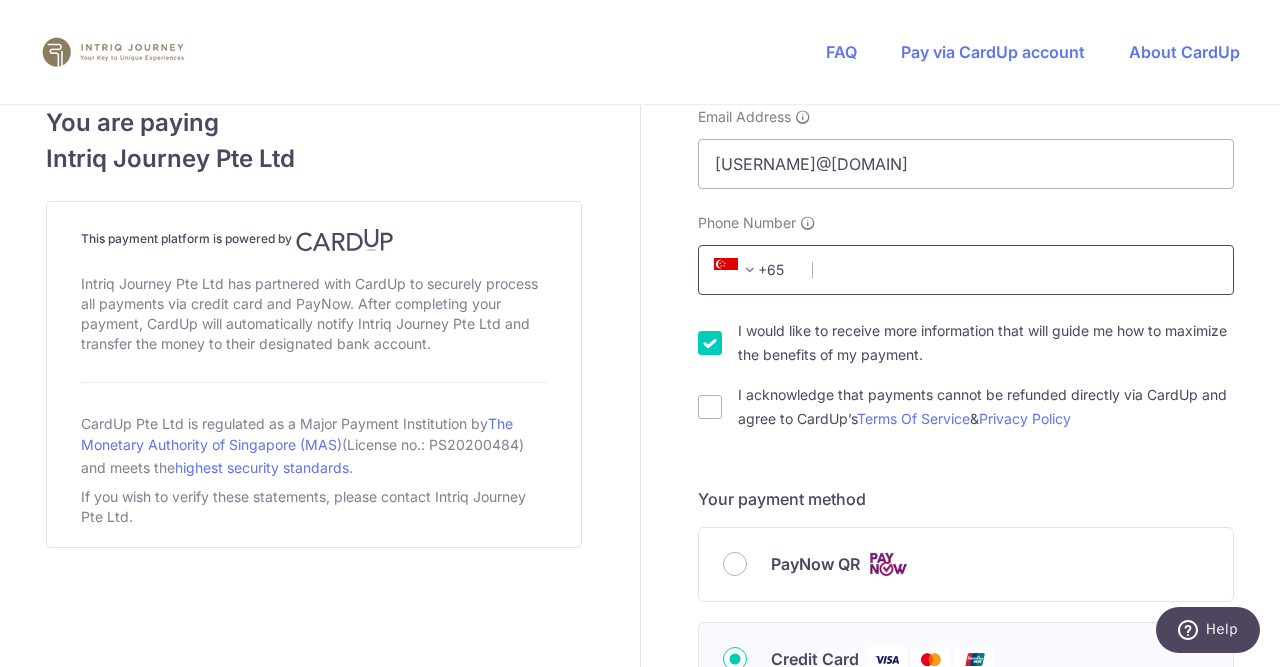 click on "Phone Number" at bounding box center (966, 270) 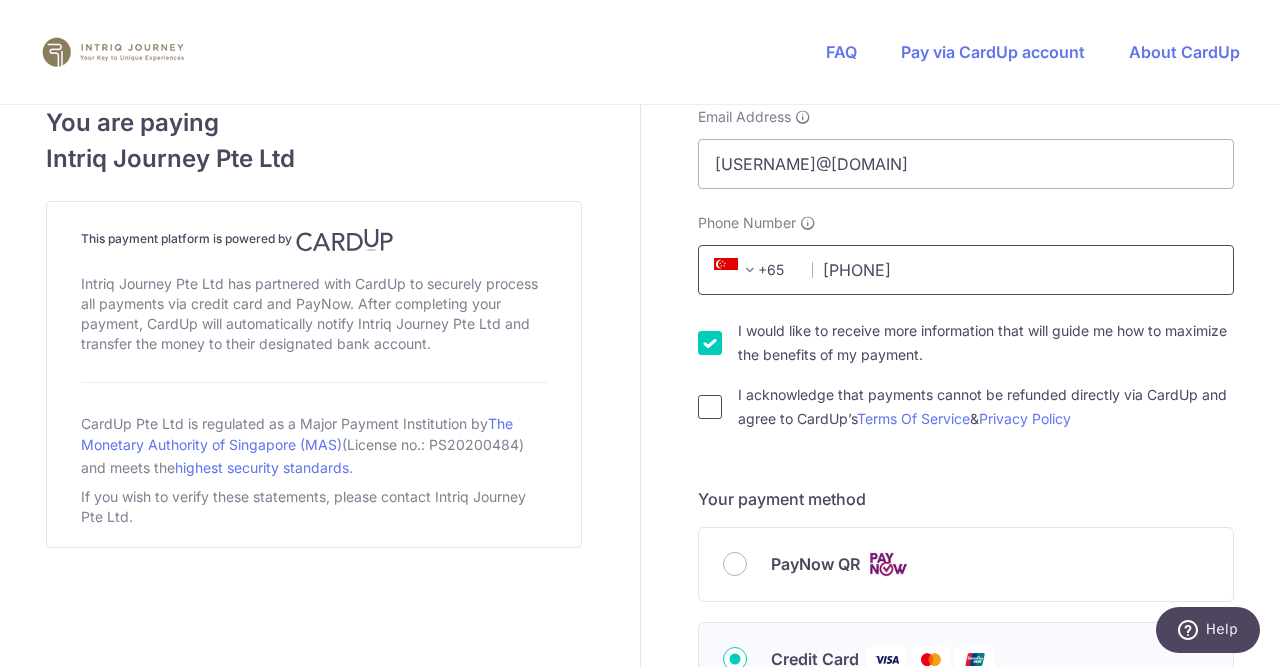 type on "[PHONE]" 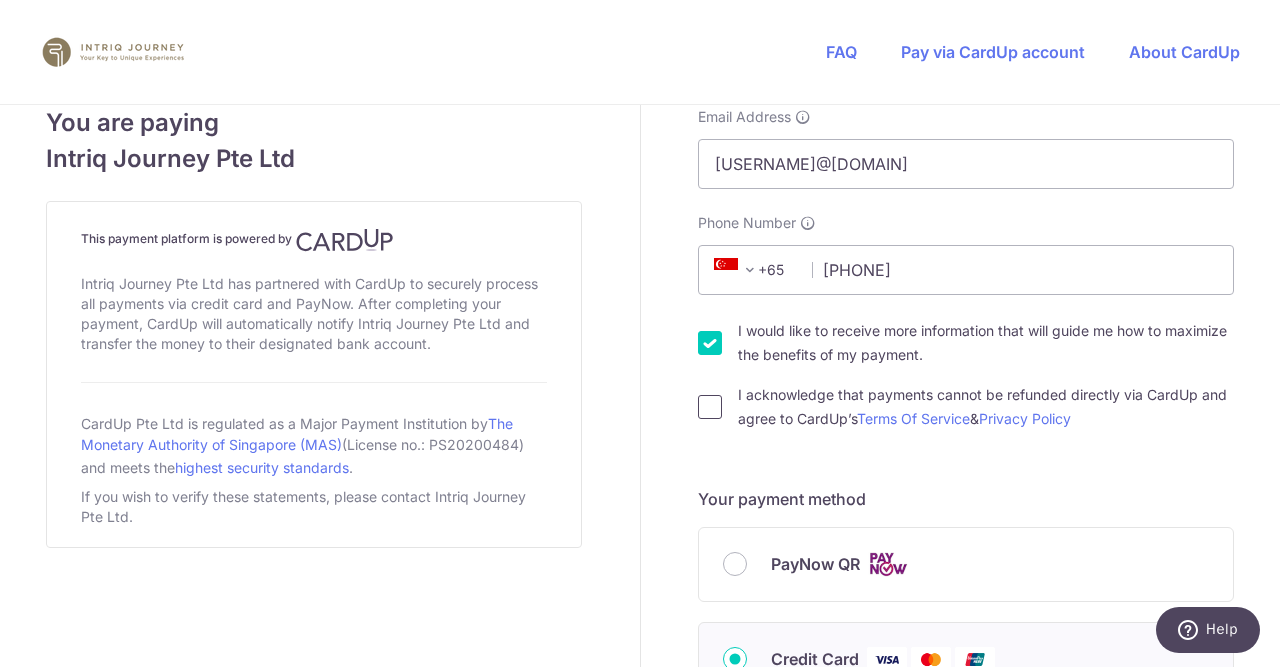 click on "I acknowledge that payments cannot be refunded directly via CardUp and agree to CardUp’s
Terms Of Service  &
Privacy Policy" at bounding box center (710, 407) 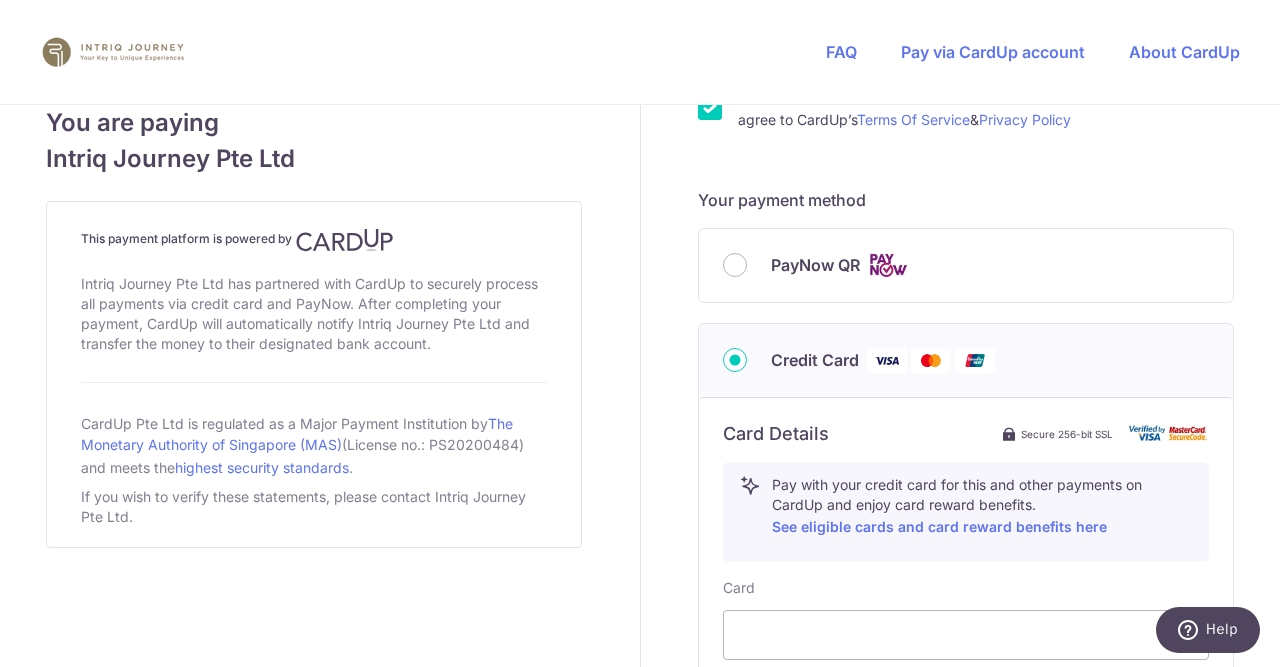 scroll, scrollTop: 1000, scrollLeft: 0, axis: vertical 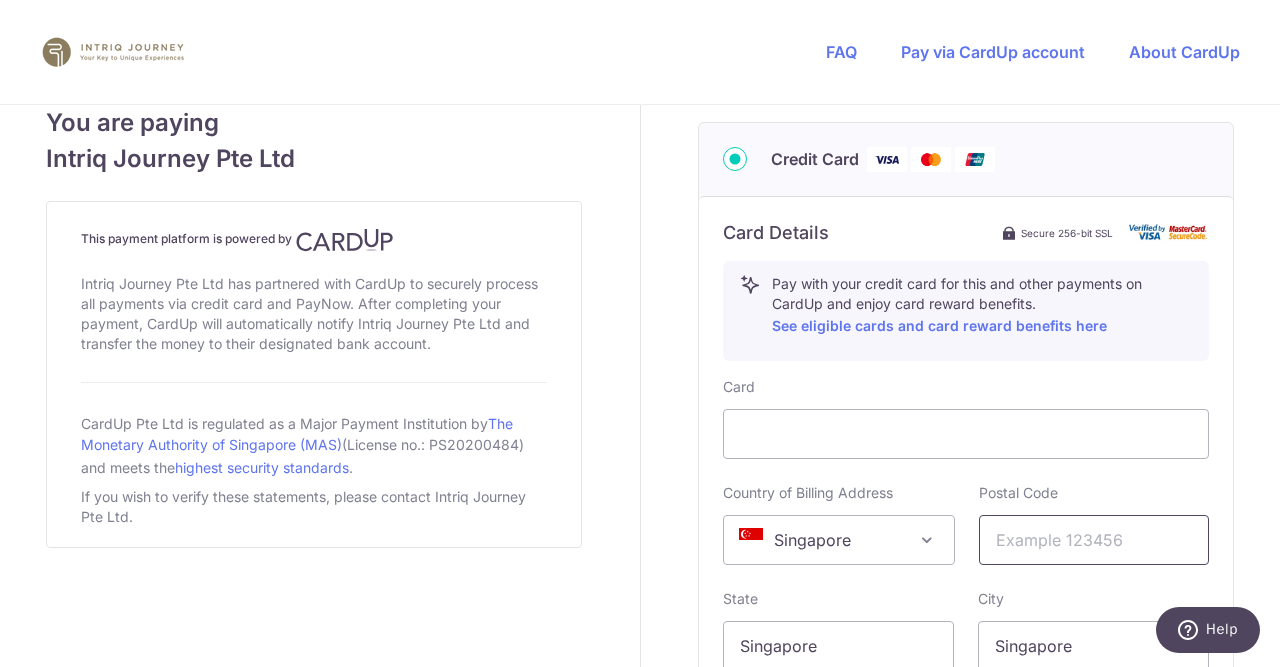 click at bounding box center [1094, 540] 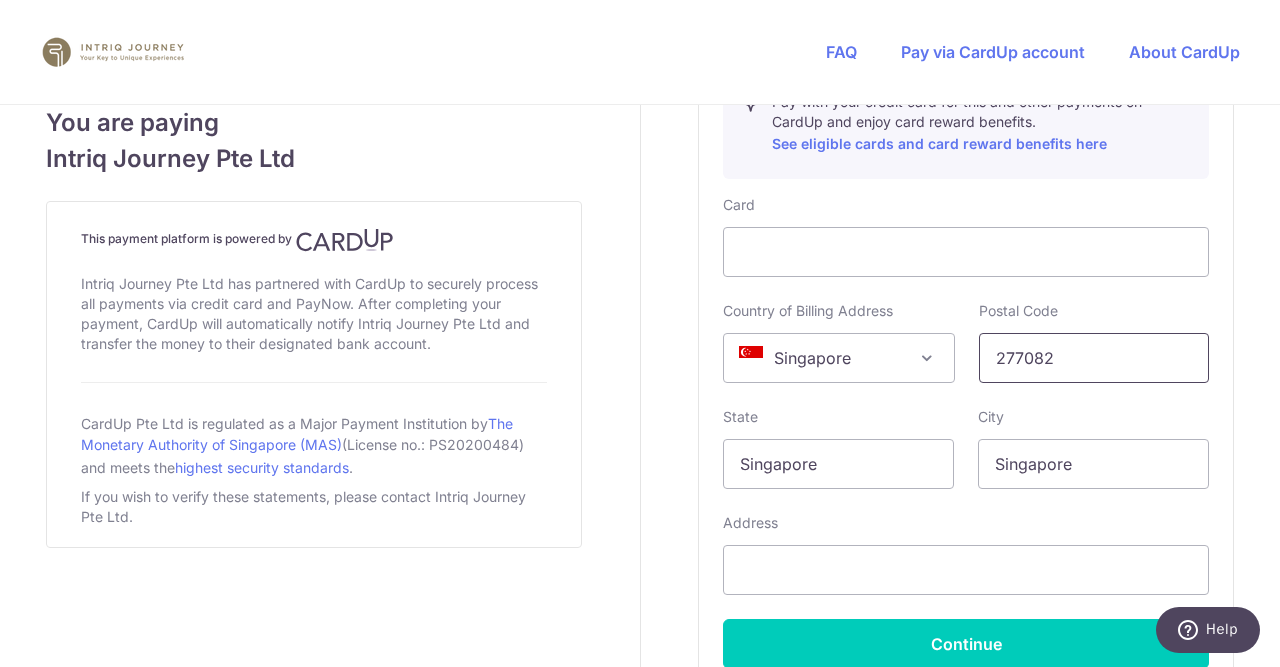 scroll, scrollTop: 1375, scrollLeft: 0, axis: vertical 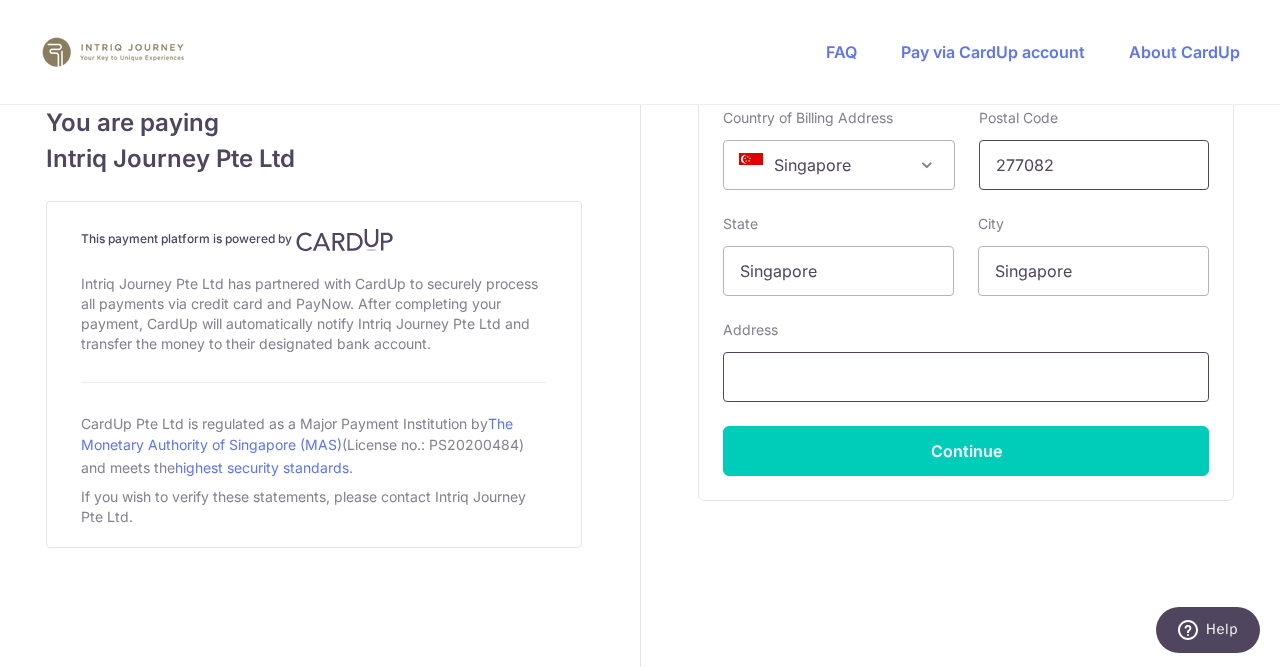 type on "277082" 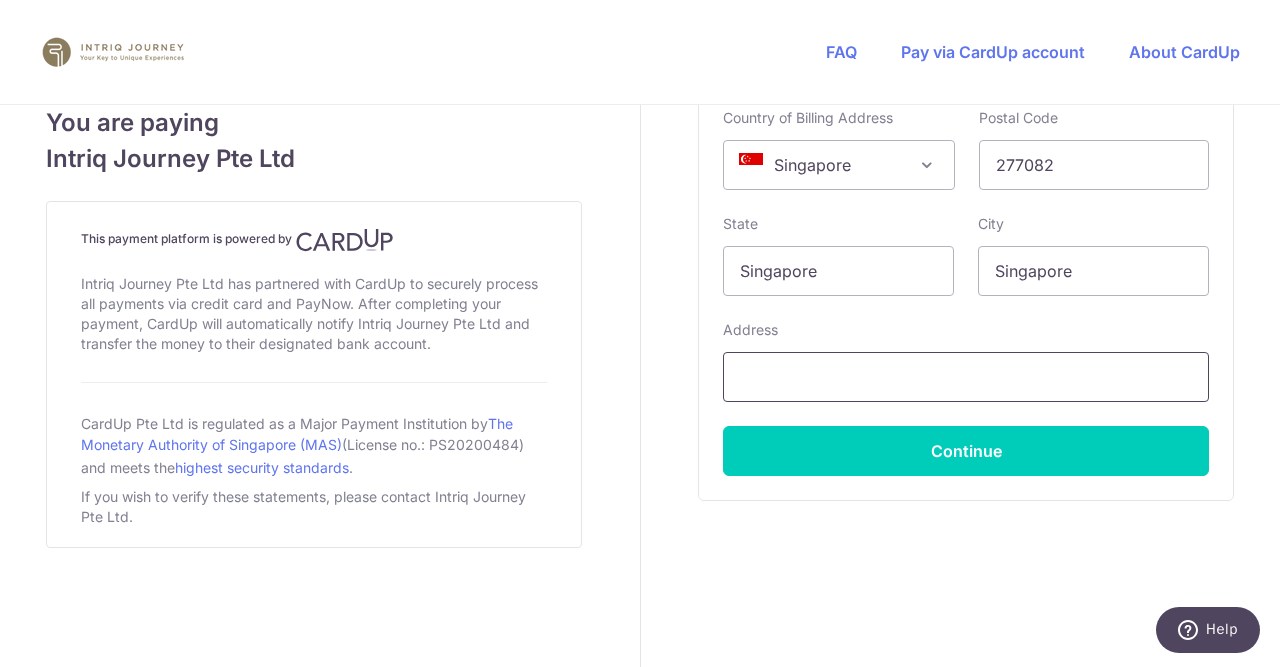click at bounding box center [966, 377] 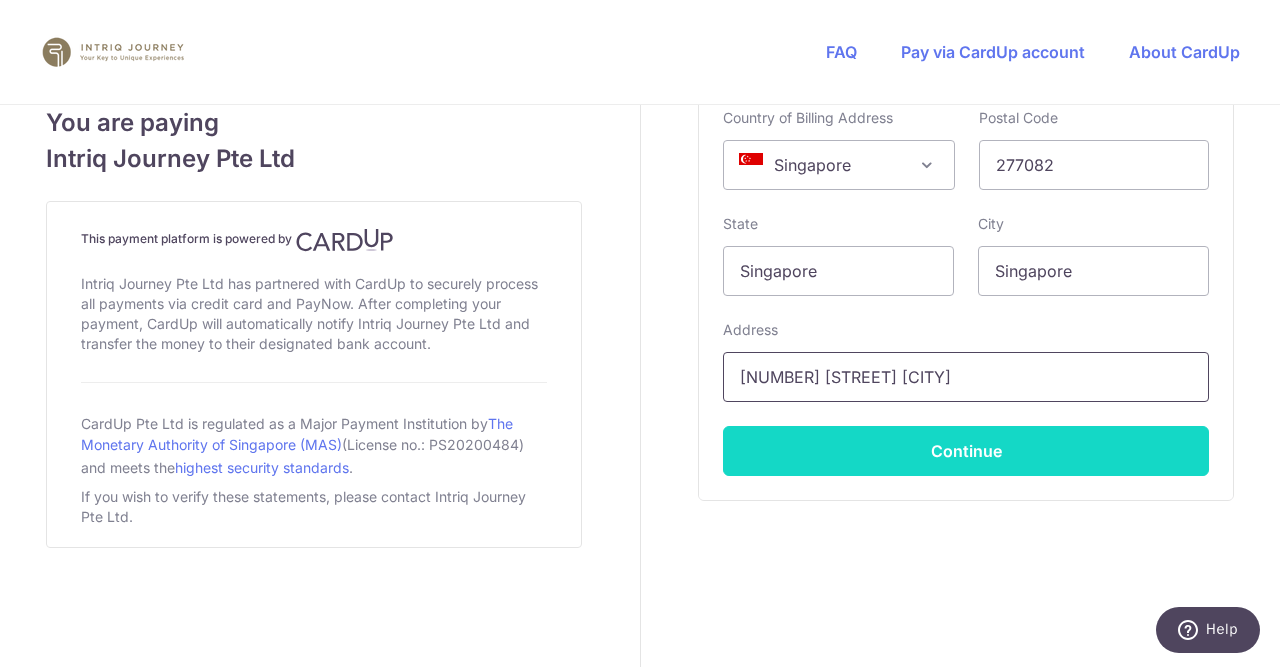 type on "[NUMBER] [STREET] [STREET_NAME] [STREET_TYPE]" 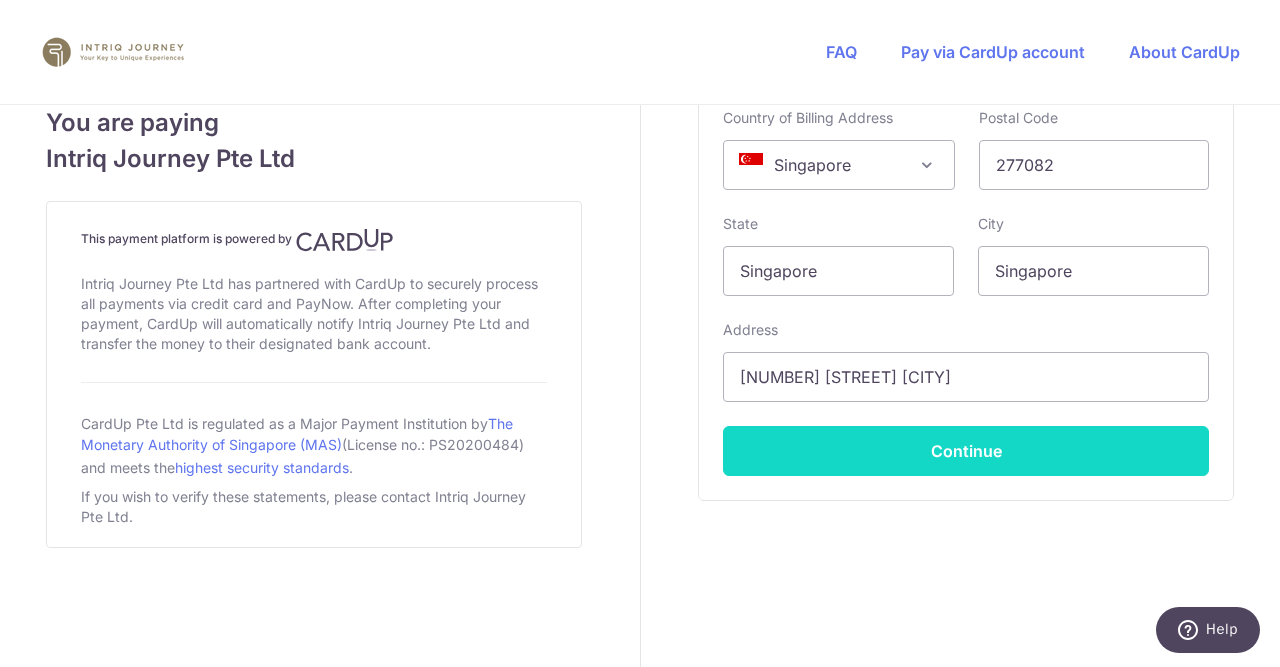 click on "Continue" at bounding box center (966, 451) 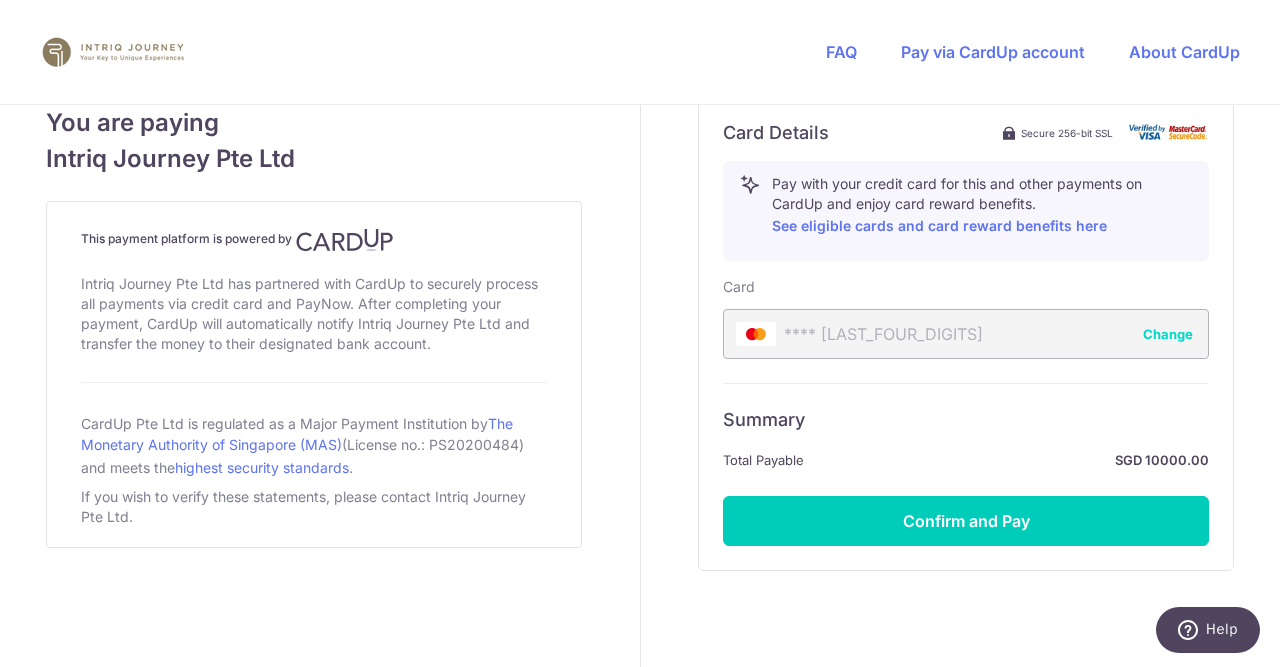 scroll, scrollTop: 1169, scrollLeft: 0, axis: vertical 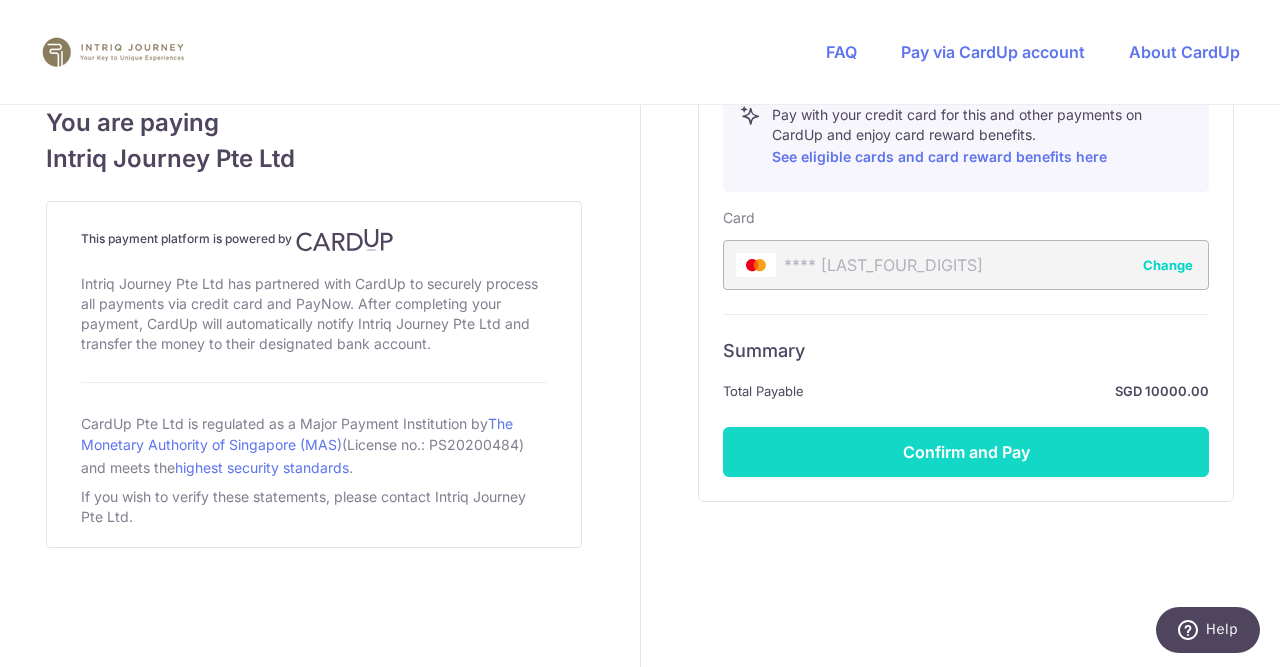 click on "Confirm and Pay" at bounding box center [966, 452] 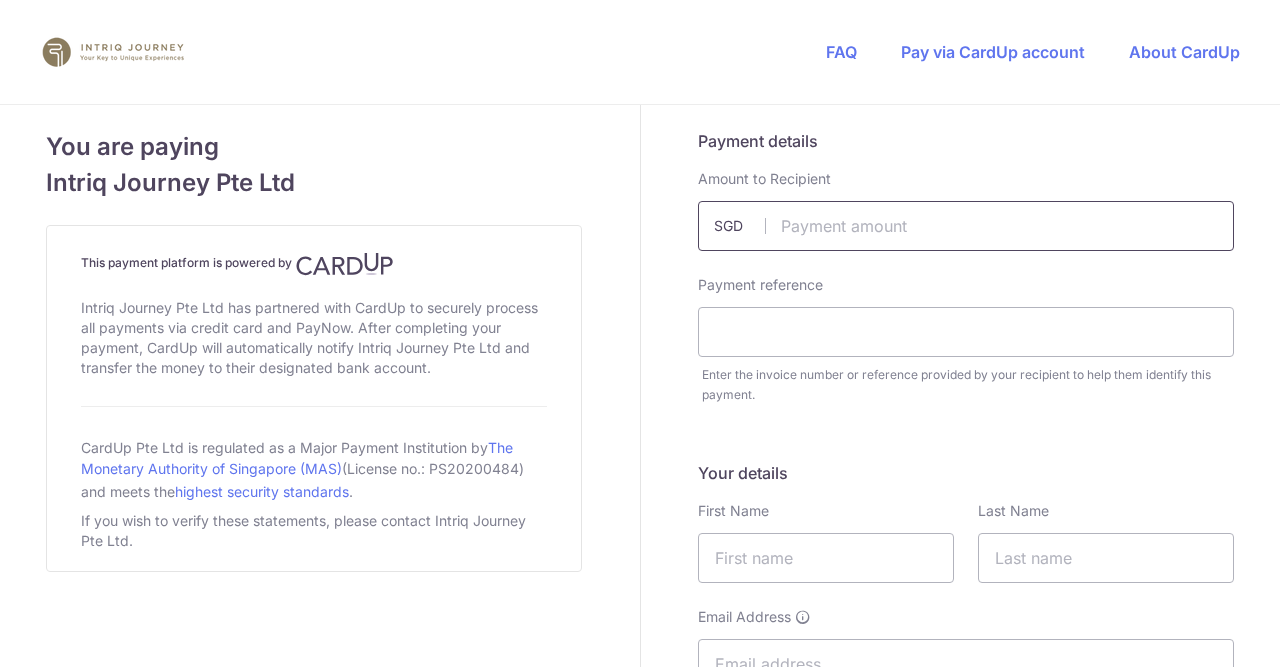scroll, scrollTop: 0, scrollLeft: 0, axis: both 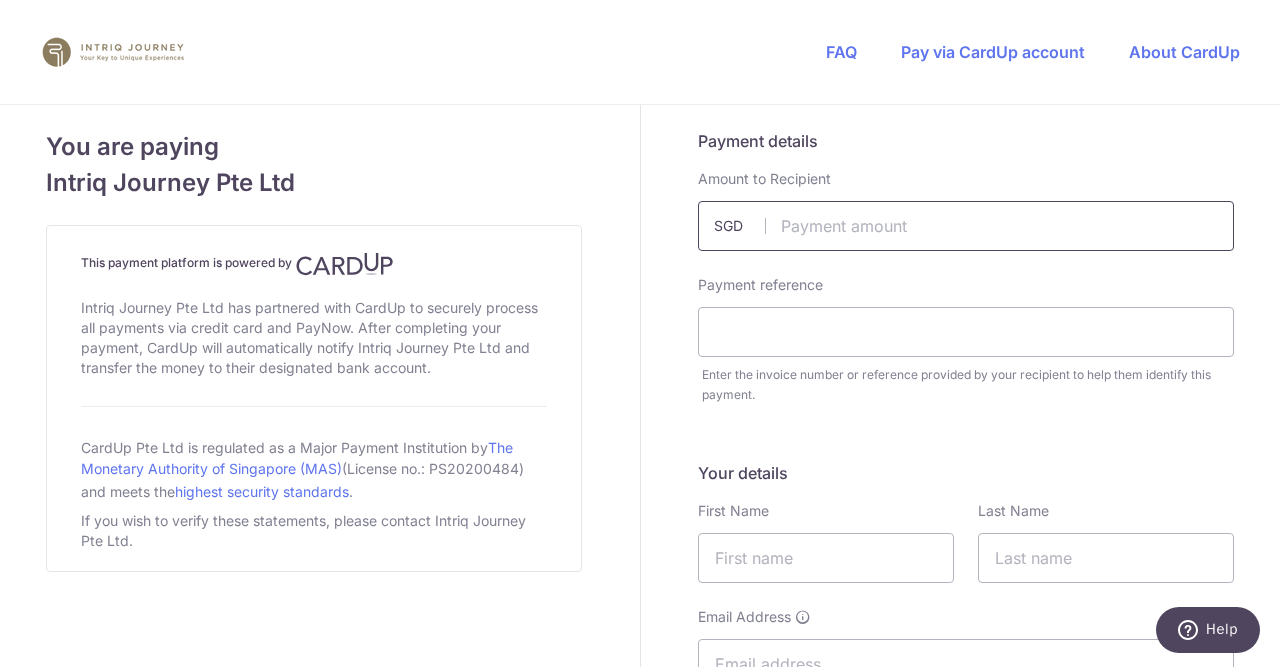 click at bounding box center [966, 226] 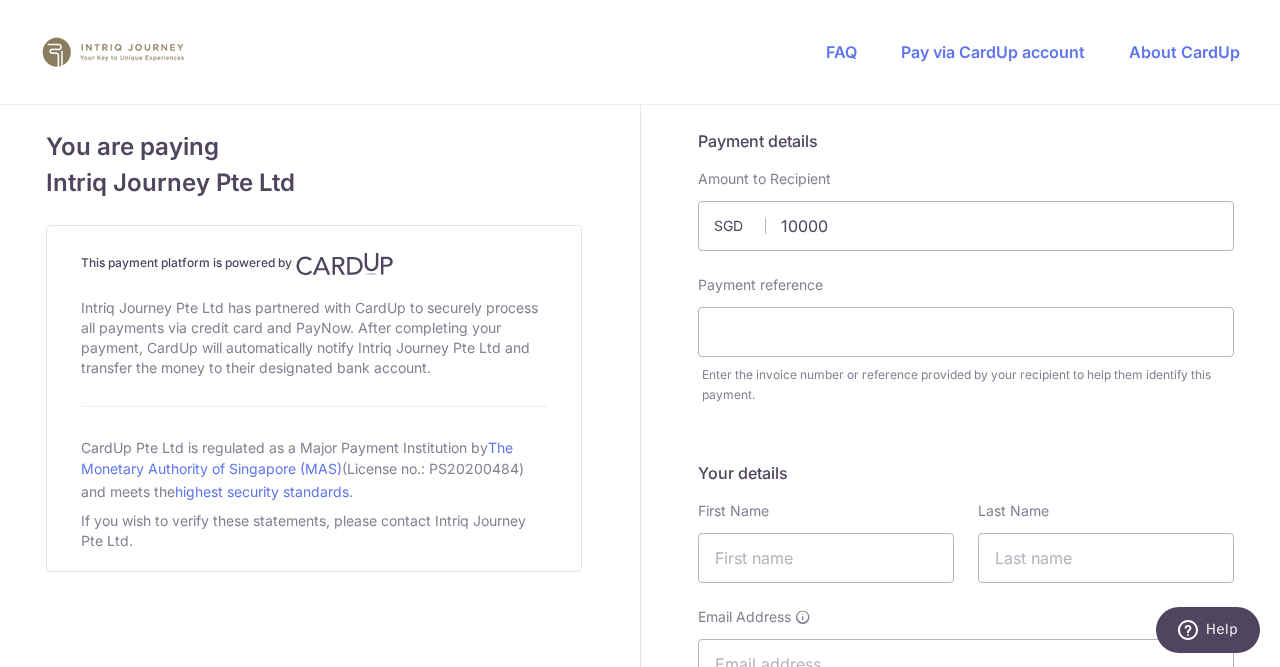 type on "10000.00" 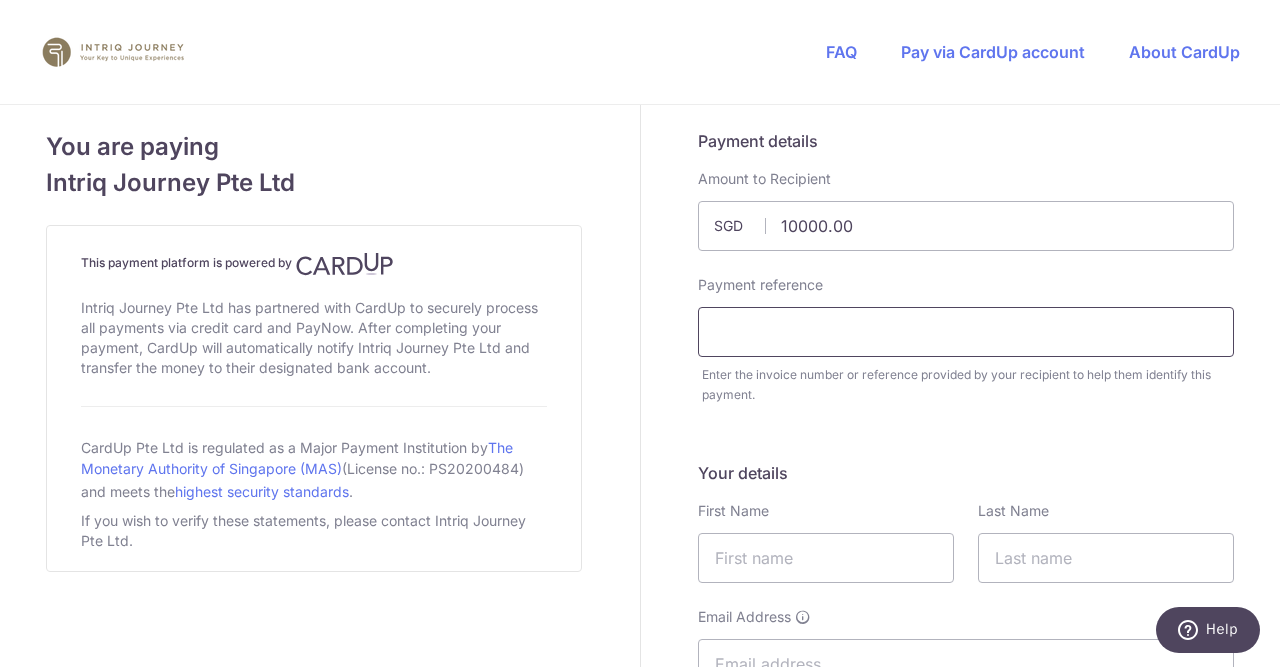 click at bounding box center (966, 332) 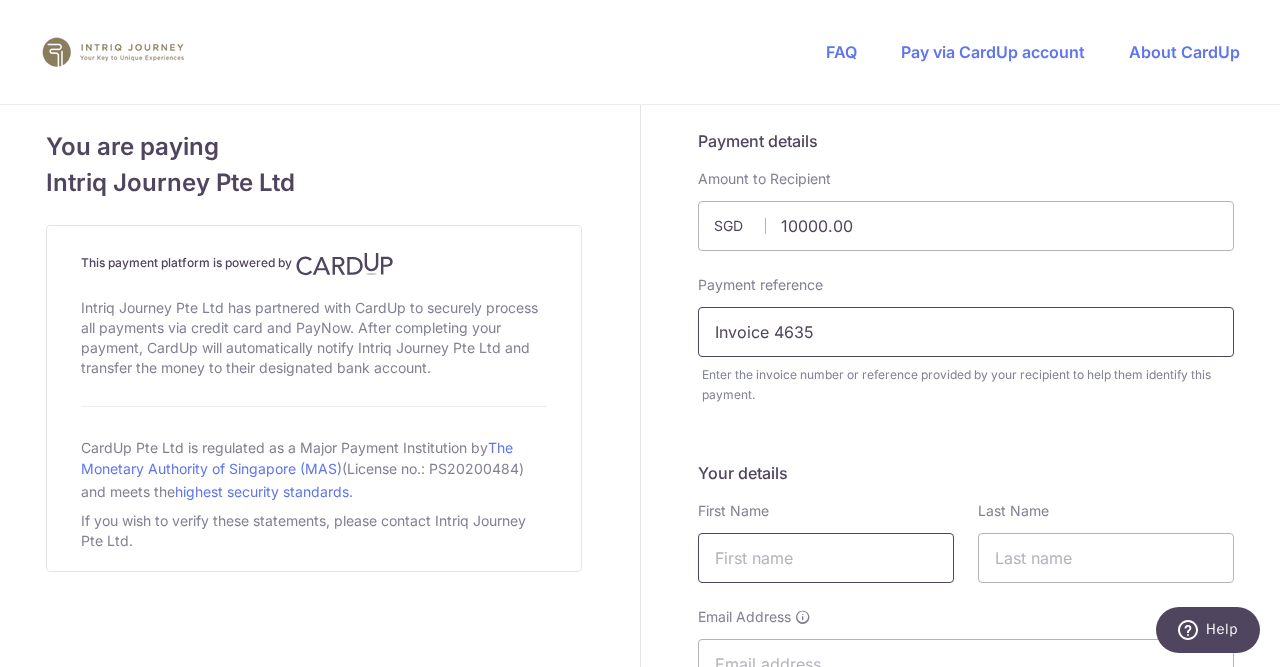 type on "Invoice 4635" 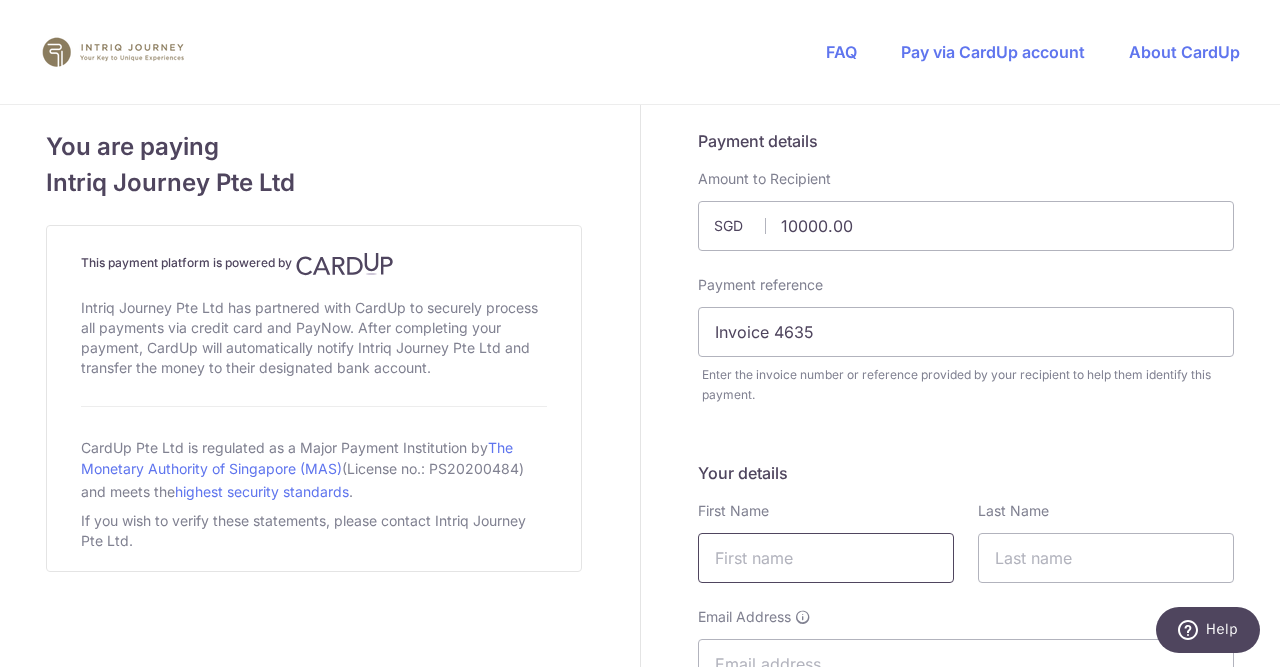 click at bounding box center [826, 558] 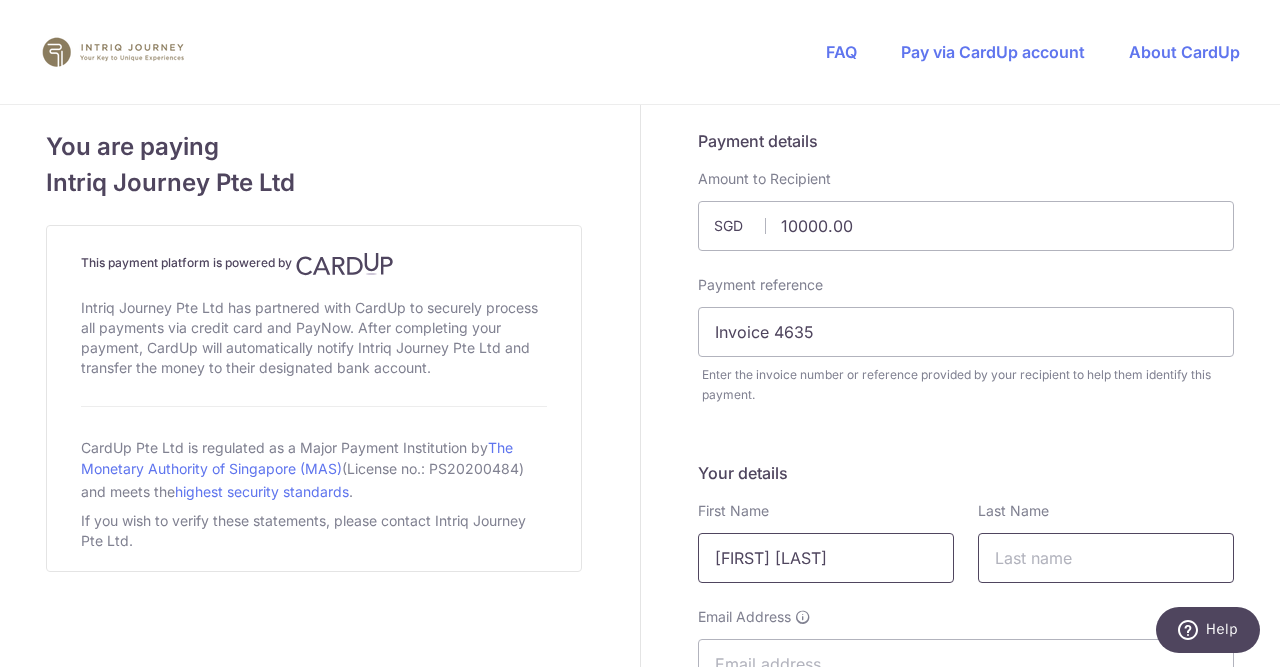 type on "[FIRST] [LAST]" 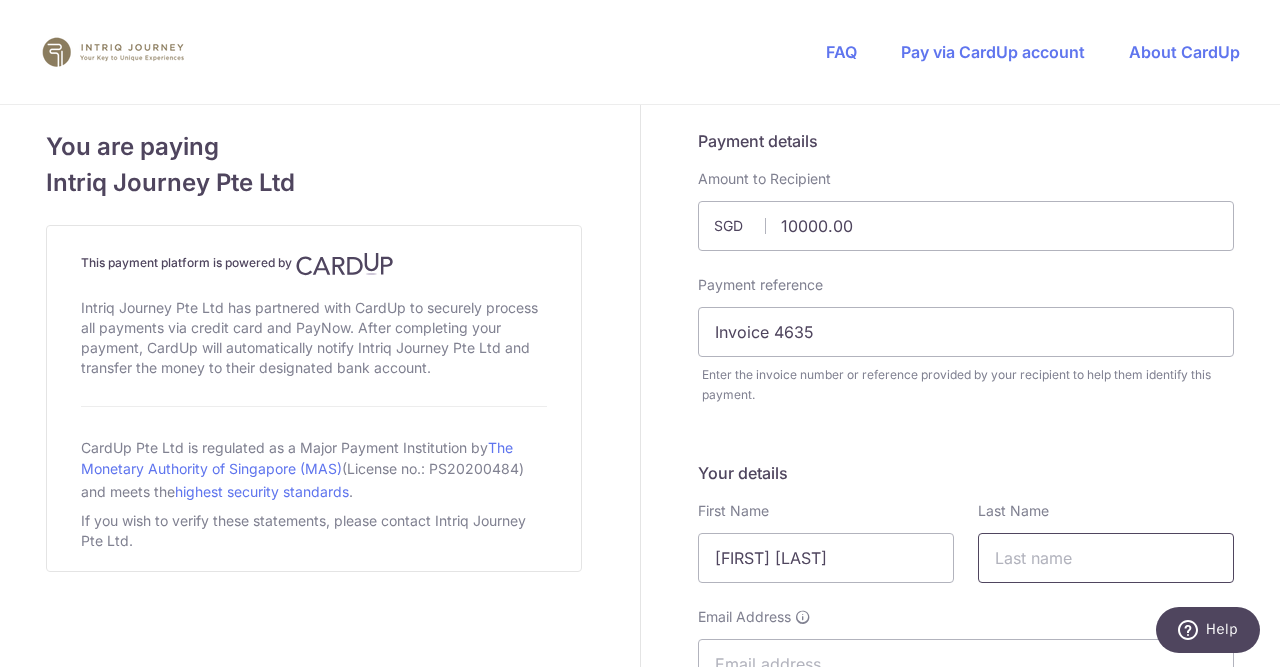 click at bounding box center [1106, 558] 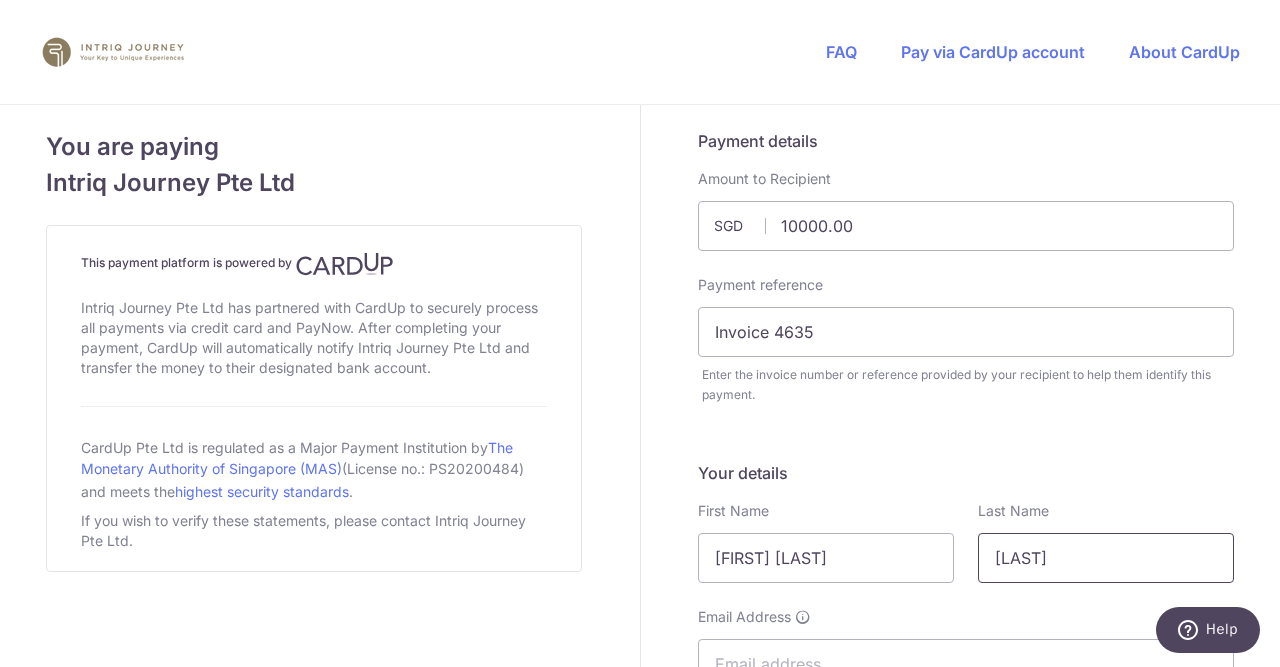 scroll, scrollTop: 300, scrollLeft: 0, axis: vertical 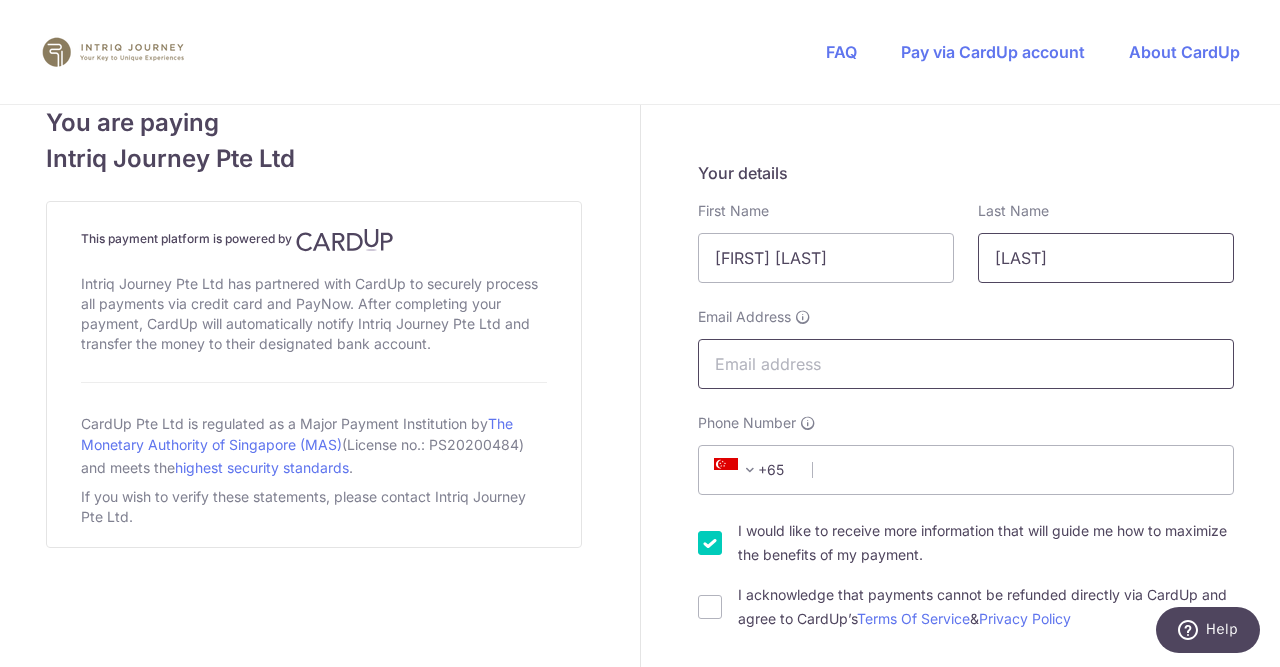 type on "[LAST]" 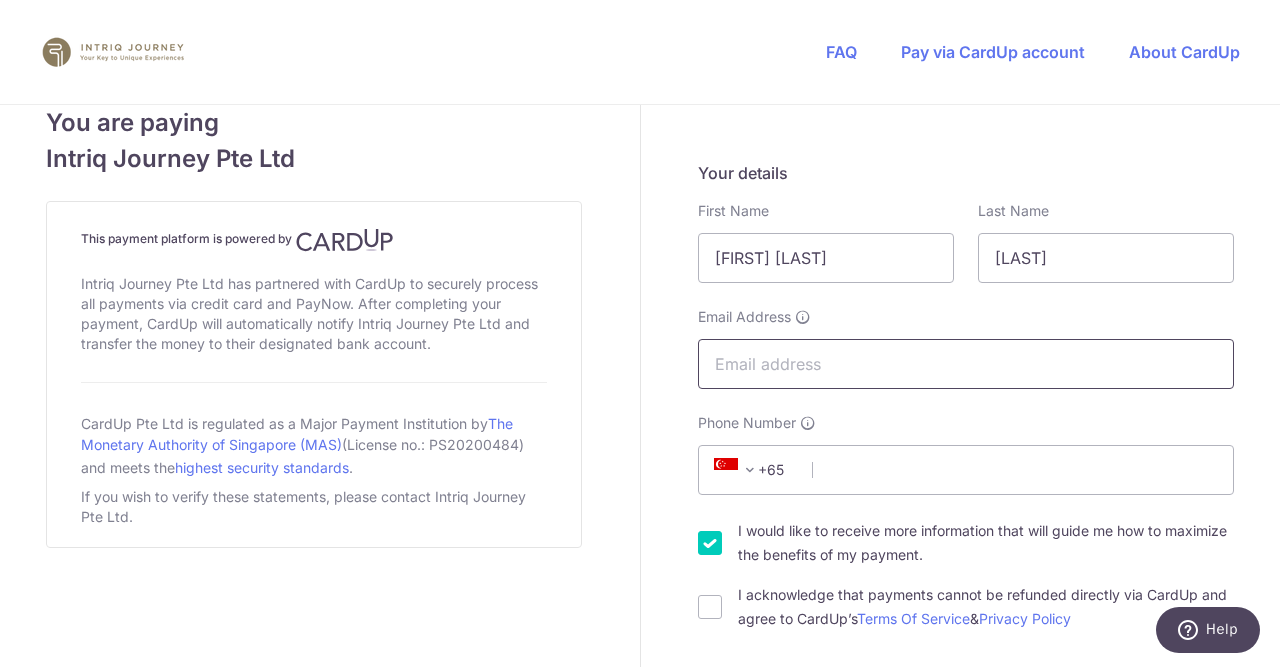 click on "Email Address" at bounding box center (966, 364) 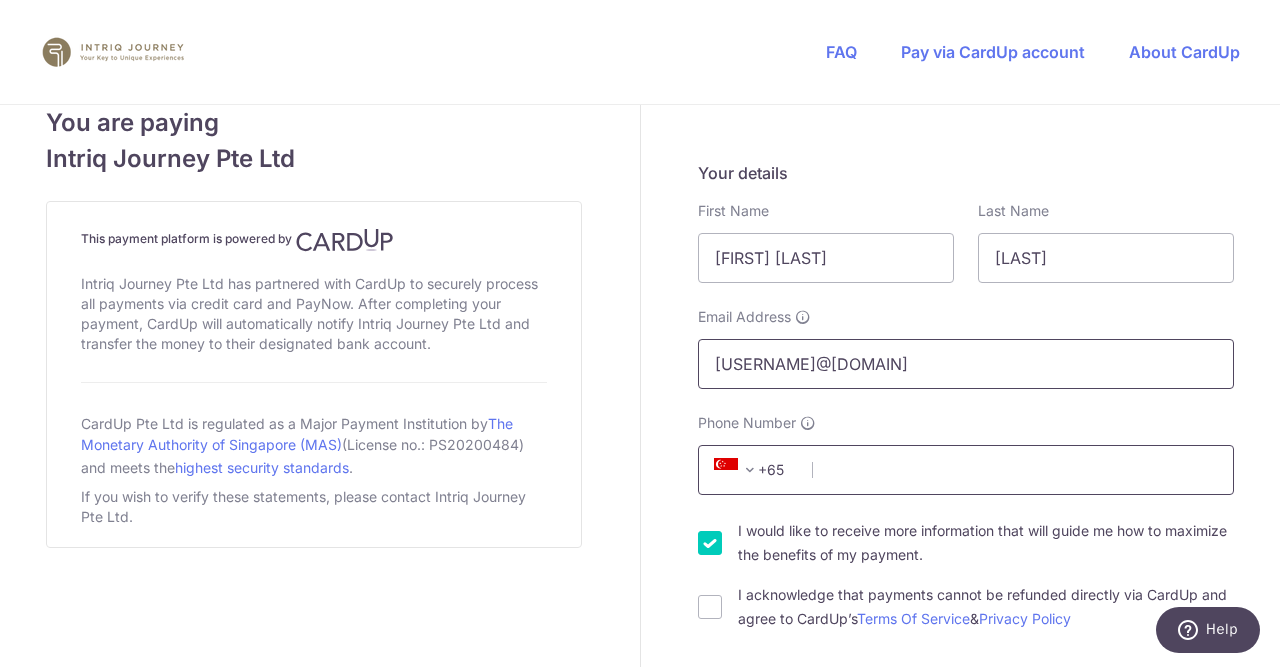 type on "[USERNAME]@[DOMAIN]" 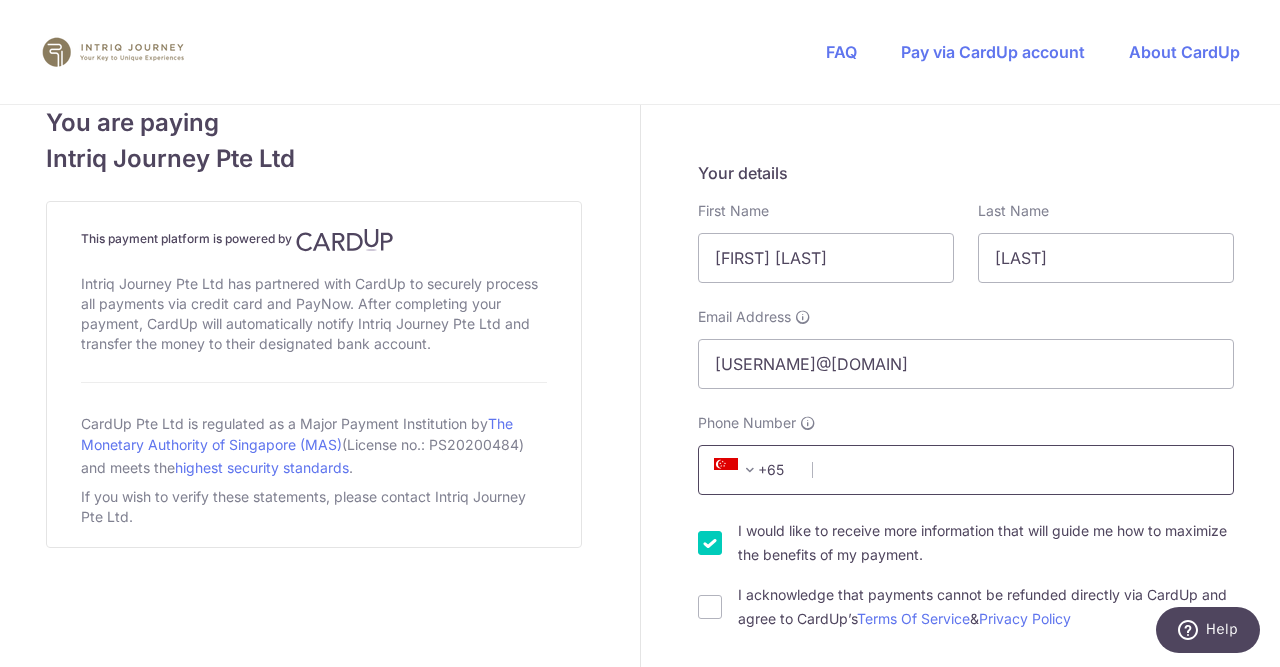 click on "Phone Number" at bounding box center (966, 470) 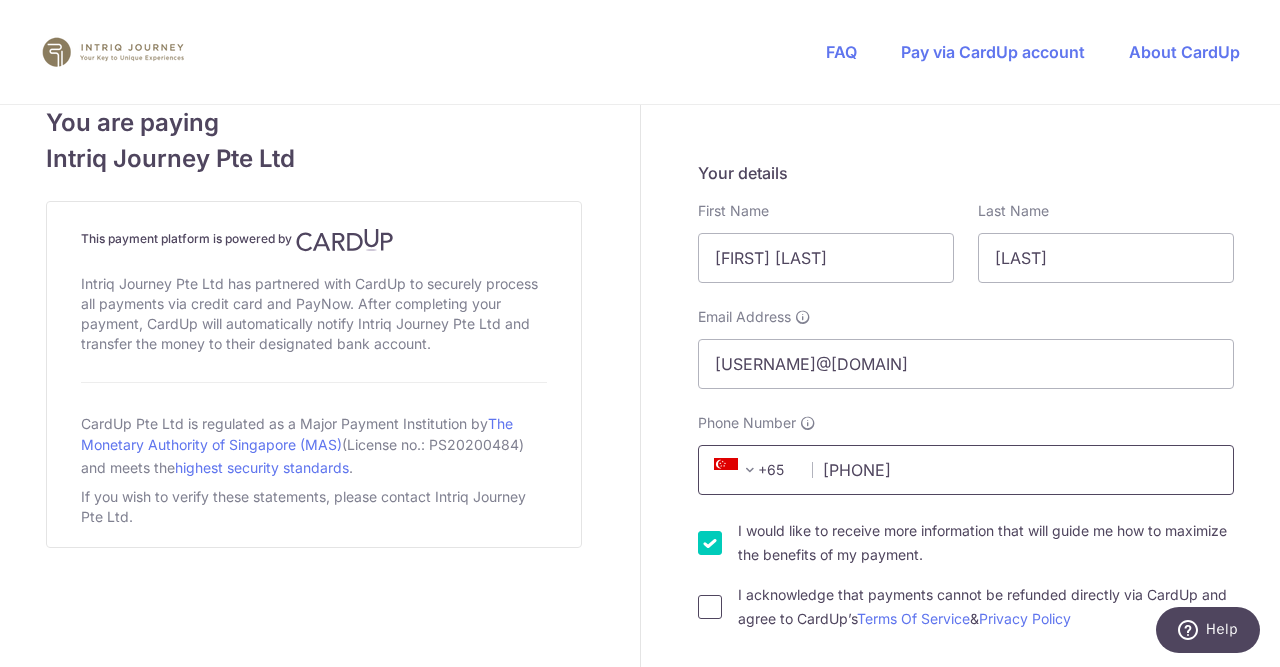 type on "[PHONE]" 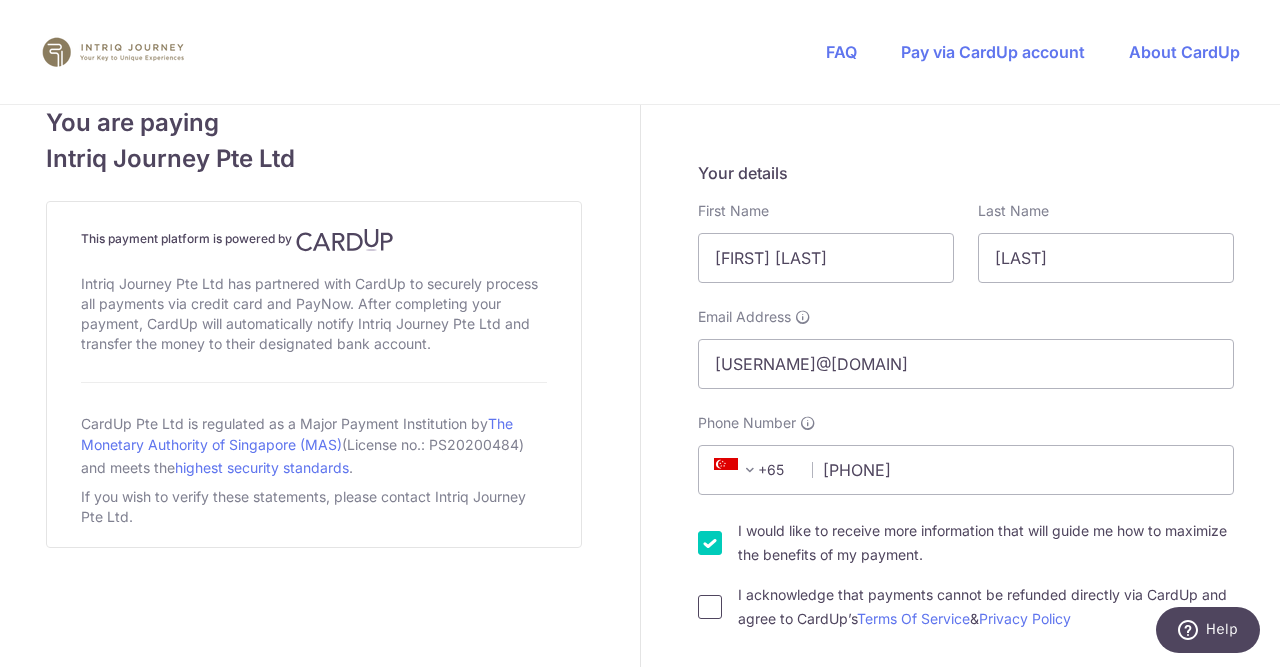 click on "I acknowledge that payments cannot be refunded directly via CardUp and agree to CardUp’s
Terms Of Service  &
Privacy Policy" at bounding box center [710, 607] 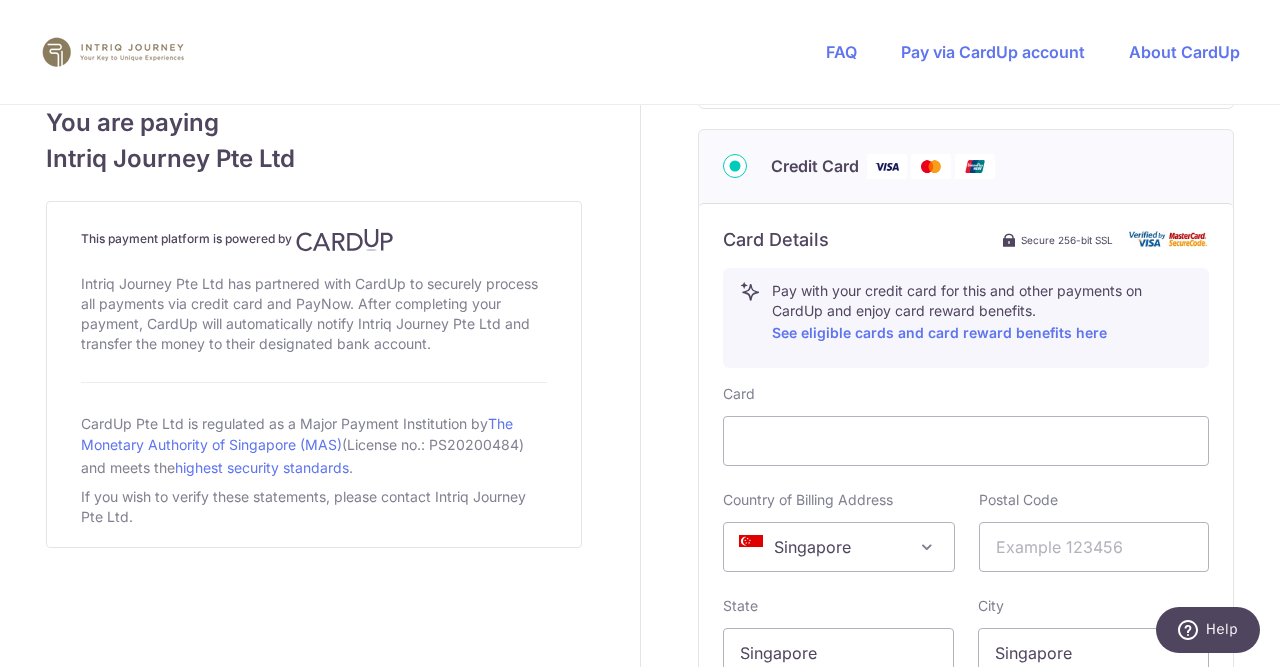 scroll, scrollTop: 1000, scrollLeft: 0, axis: vertical 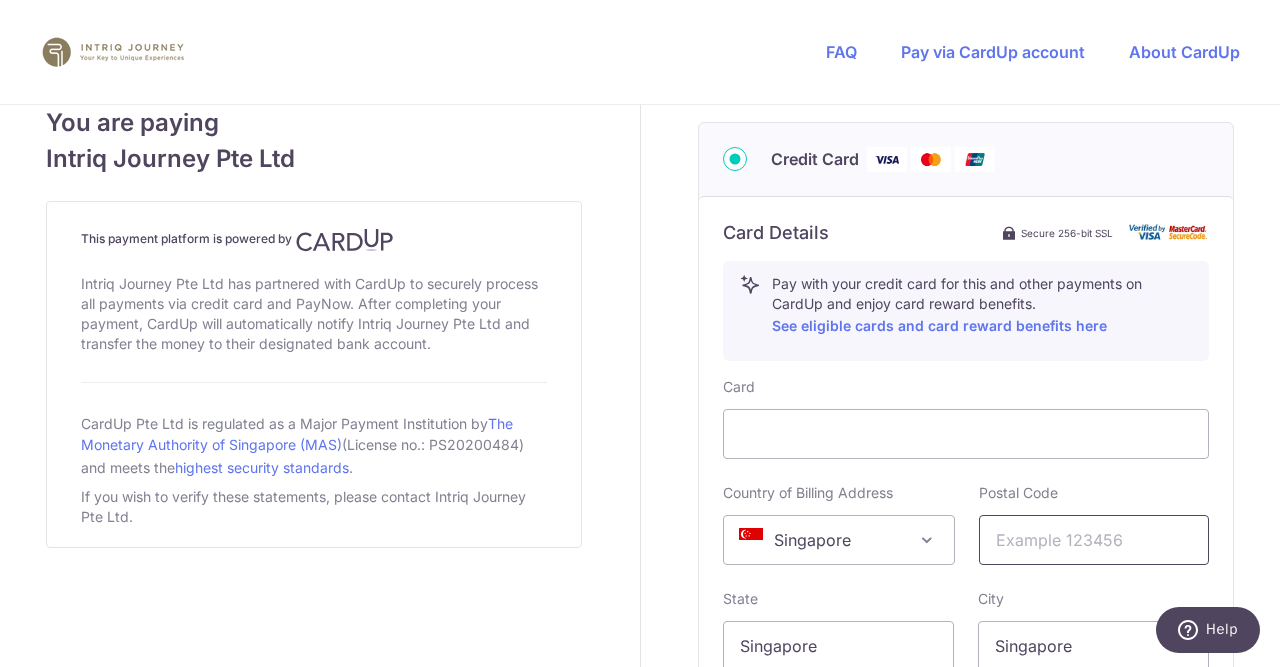 click at bounding box center [1094, 540] 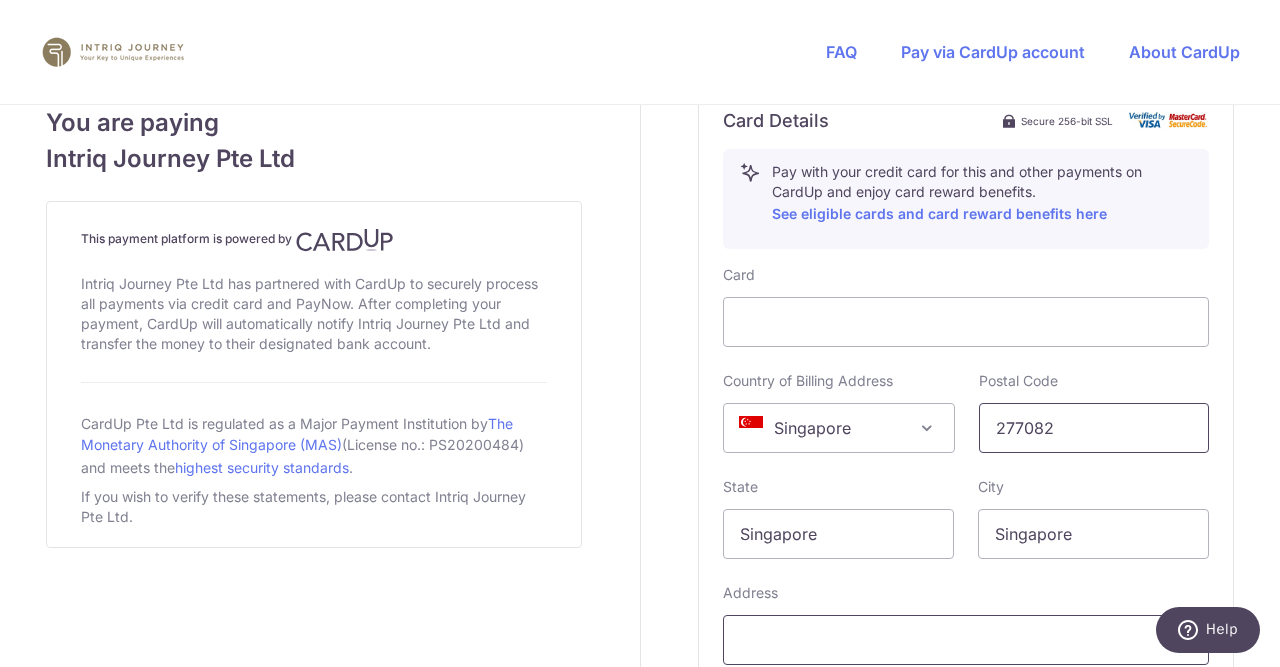 scroll, scrollTop: 1300, scrollLeft: 0, axis: vertical 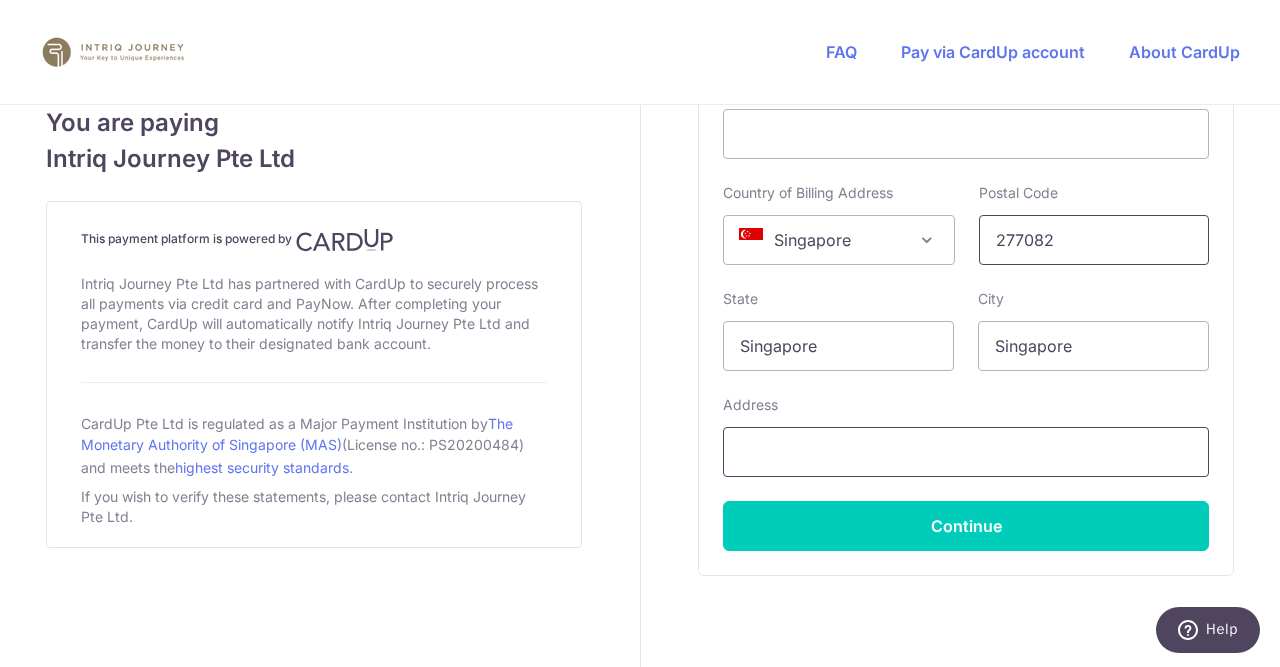 type on "277082" 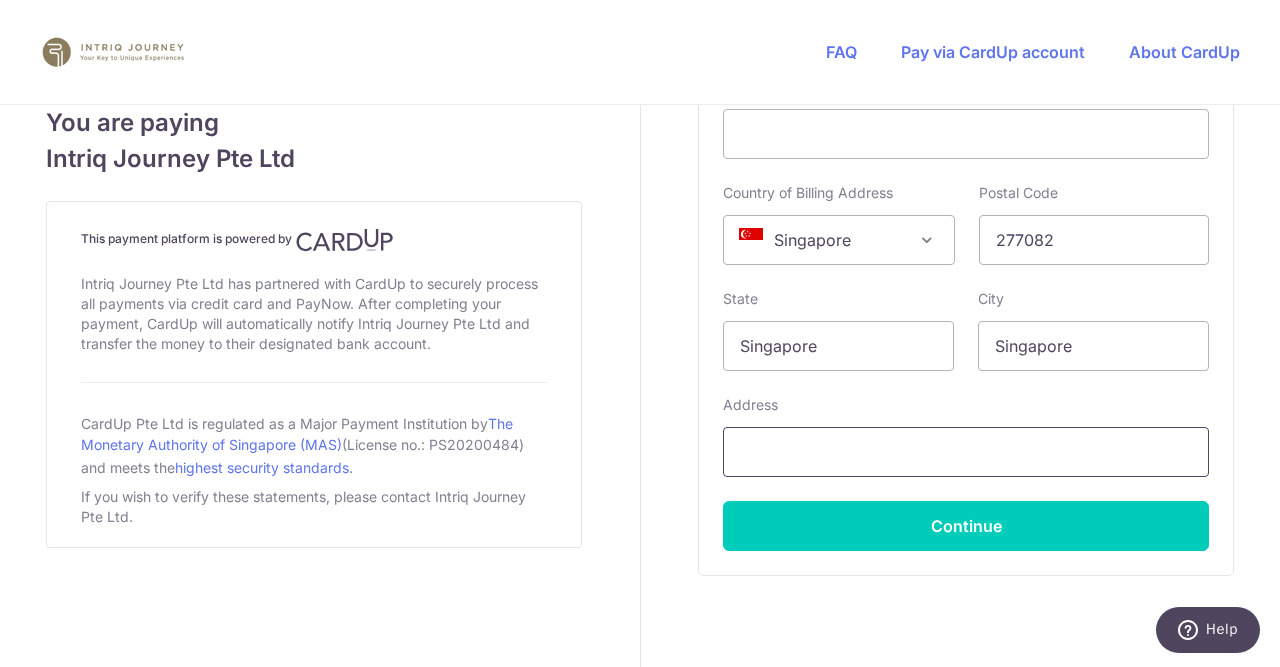 click at bounding box center [966, 452] 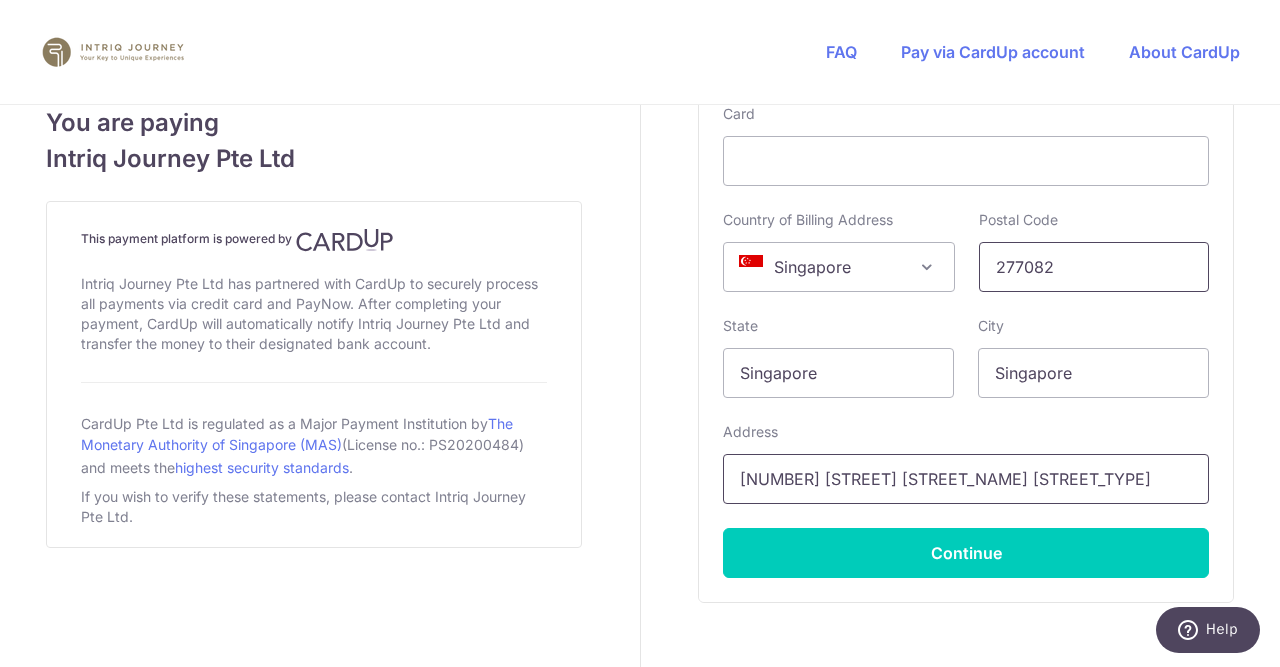 scroll, scrollTop: 1300, scrollLeft: 0, axis: vertical 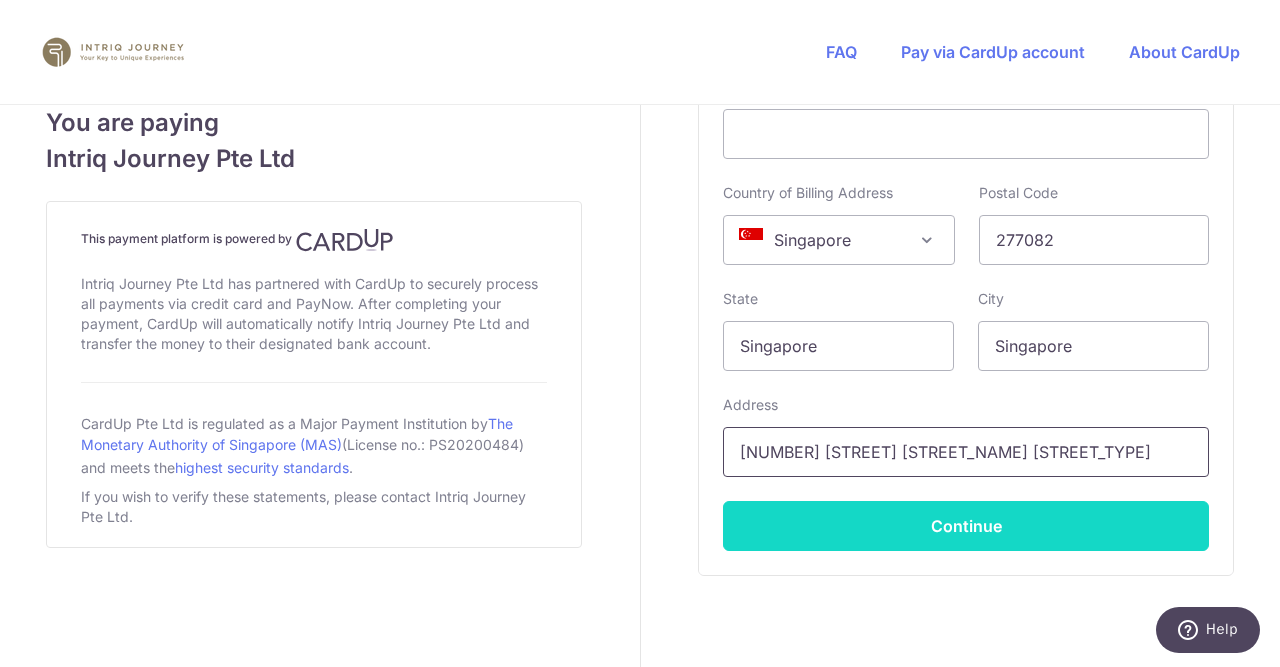 type on "[NUMBER] [STREET] [STREET_NAME] [STREET_TYPE]" 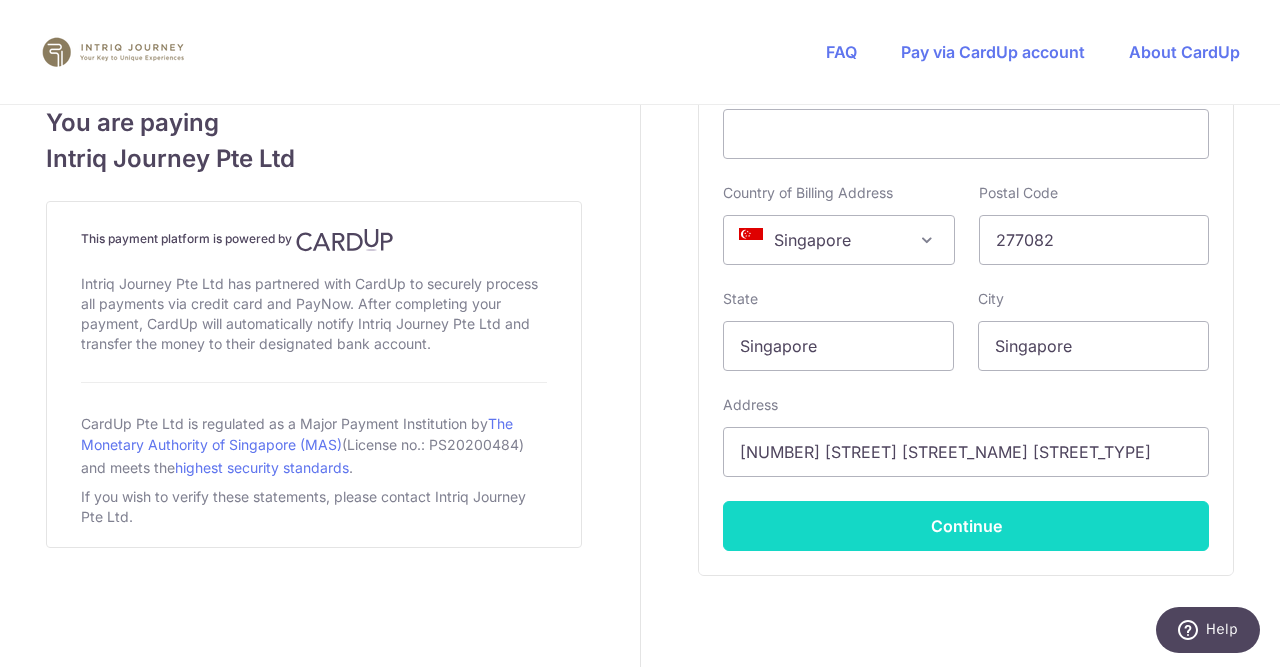 click on "Continue" at bounding box center (966, 526) 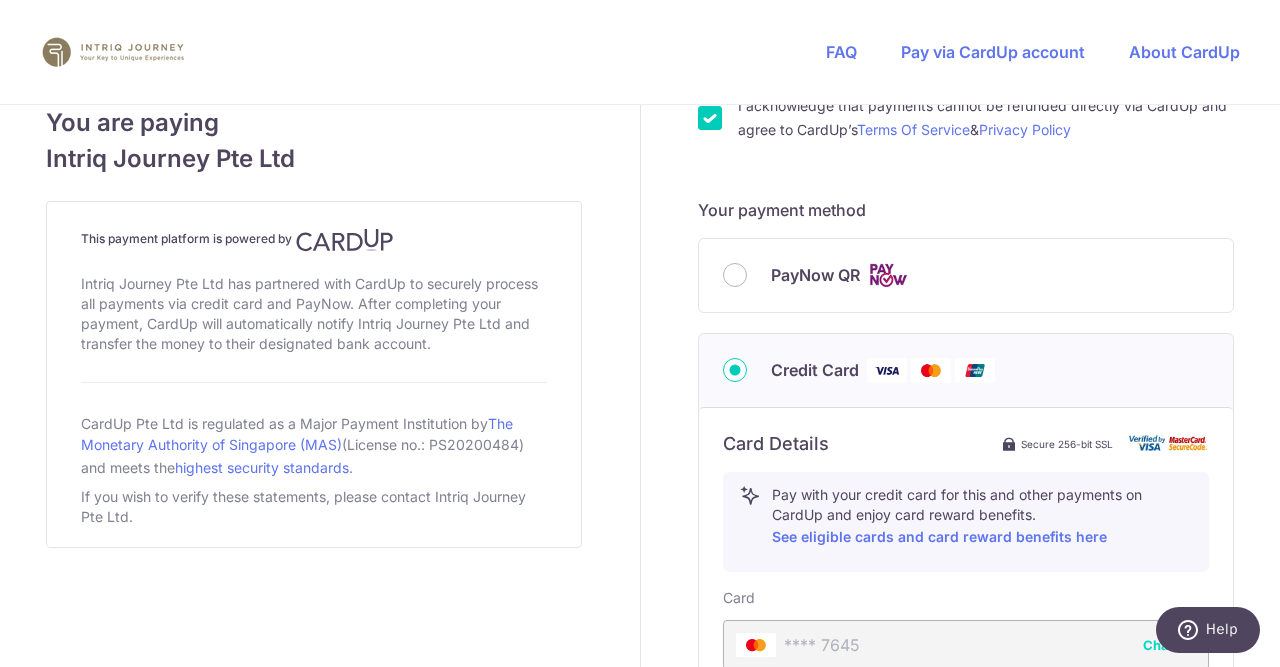 scroll, scrollTop: 1169, scrollLeft: 0, axis: vertical 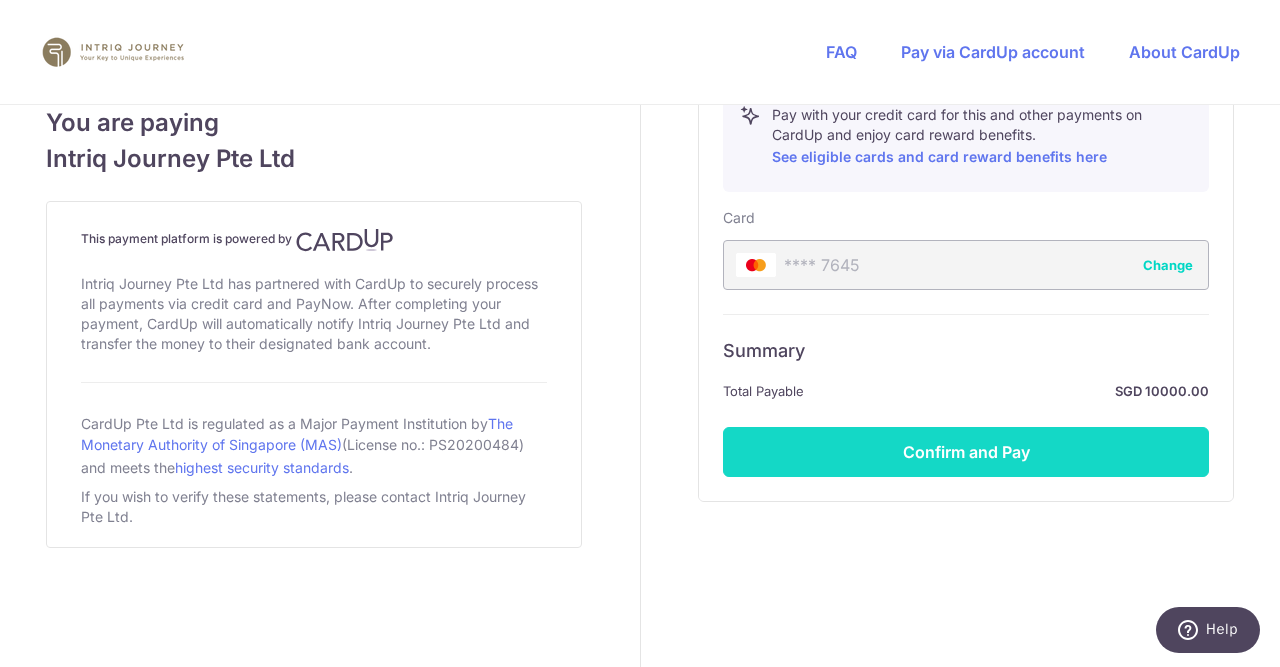 click on "Confirm and Pay" at bounding box center [966, 452] 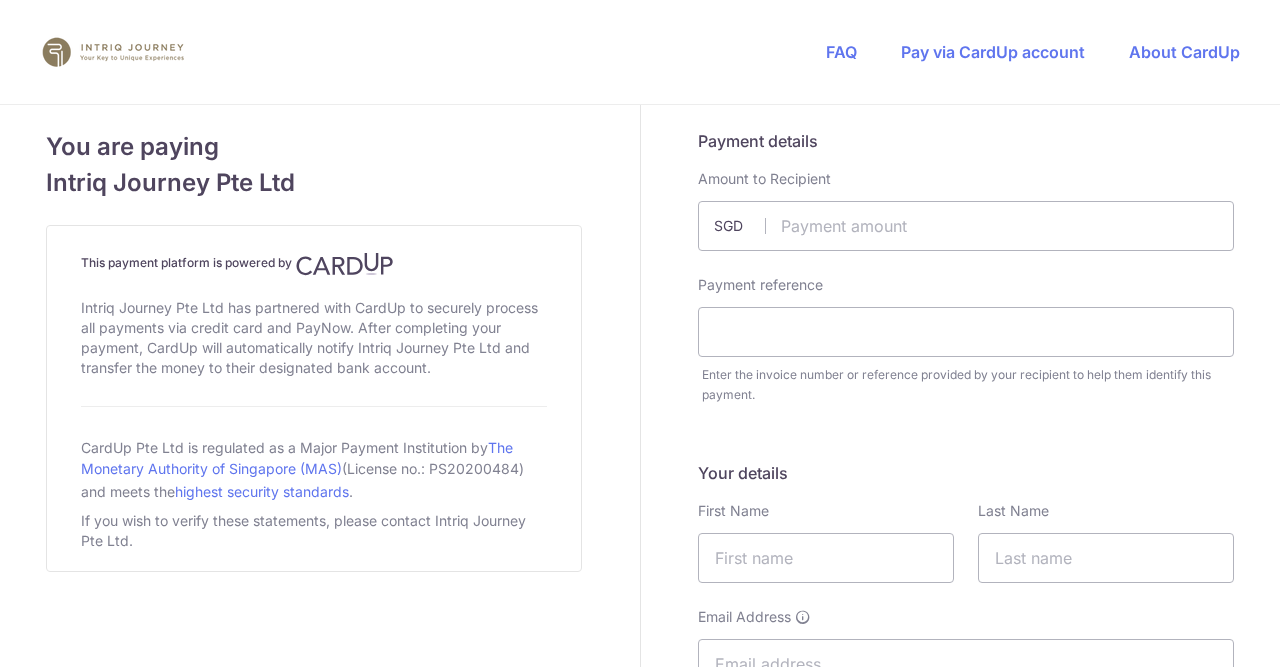 scroll, scrollTop: 0, scrollLeft: 0, axis: both 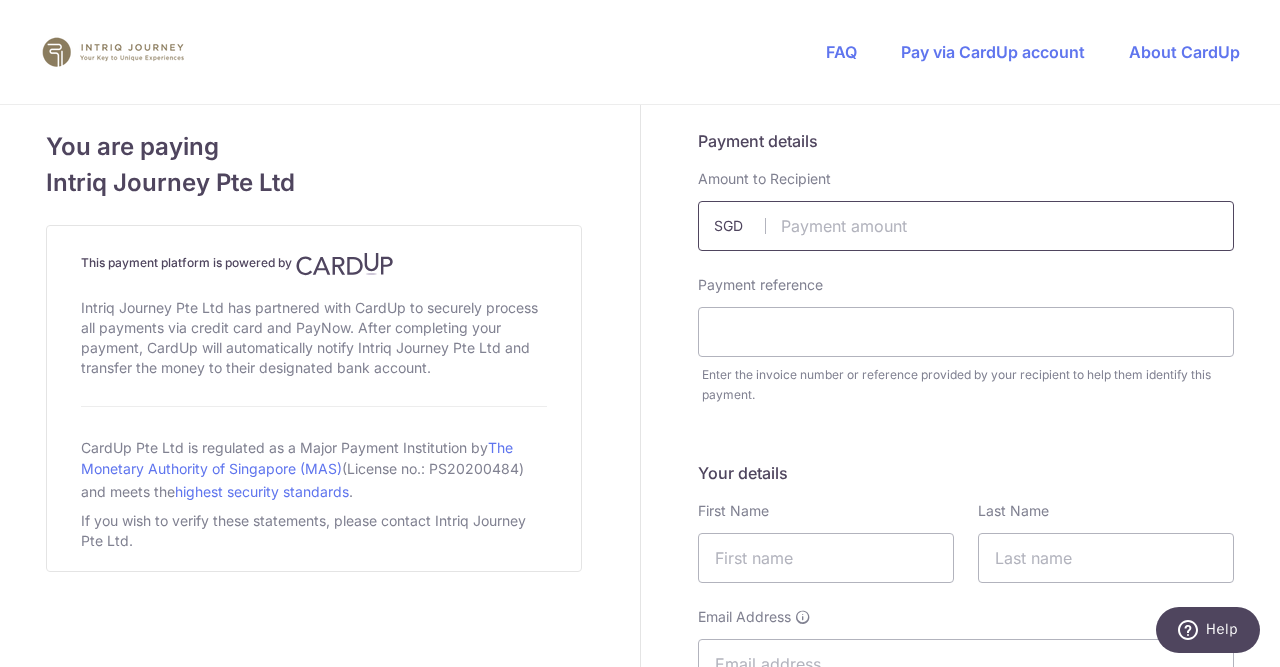 click at bounding box center [966, 226] 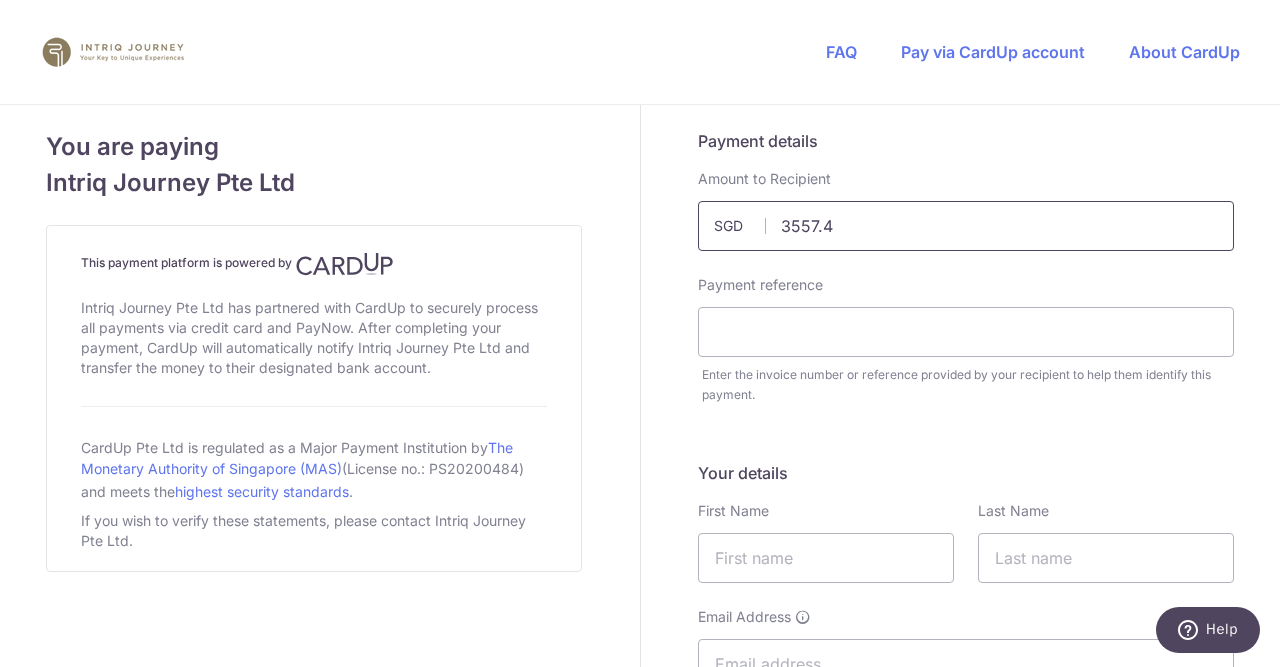 type on "3557.44" 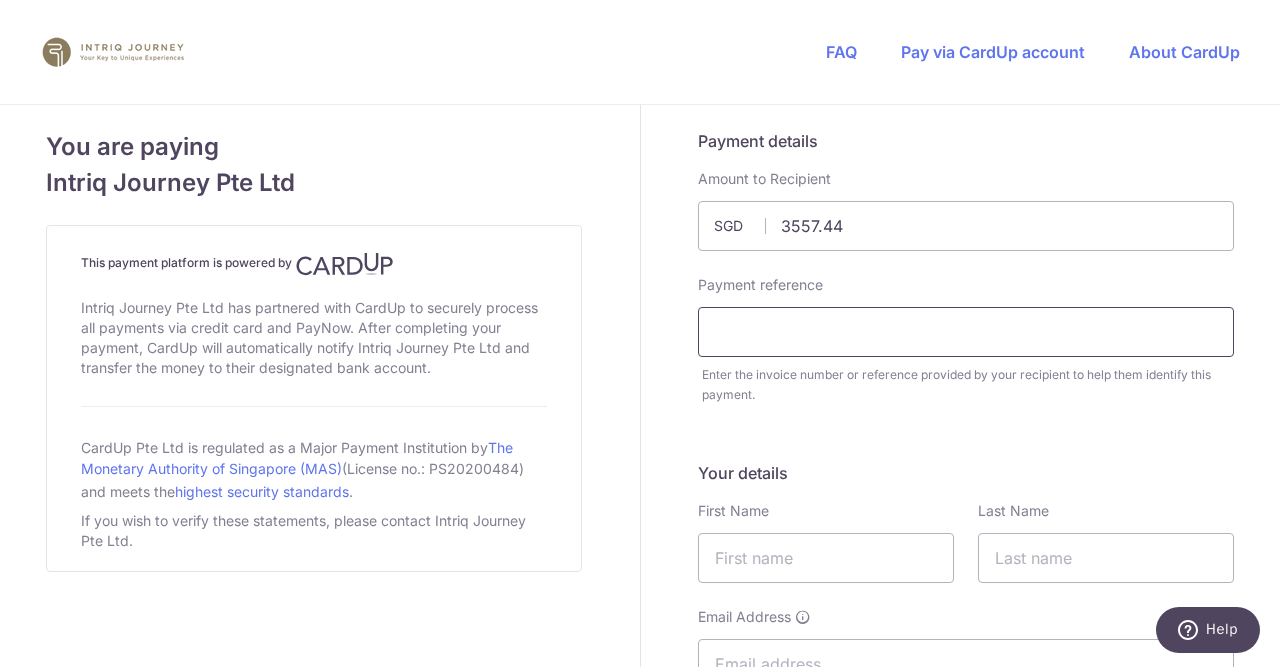 click at bounding box center [966, 332] 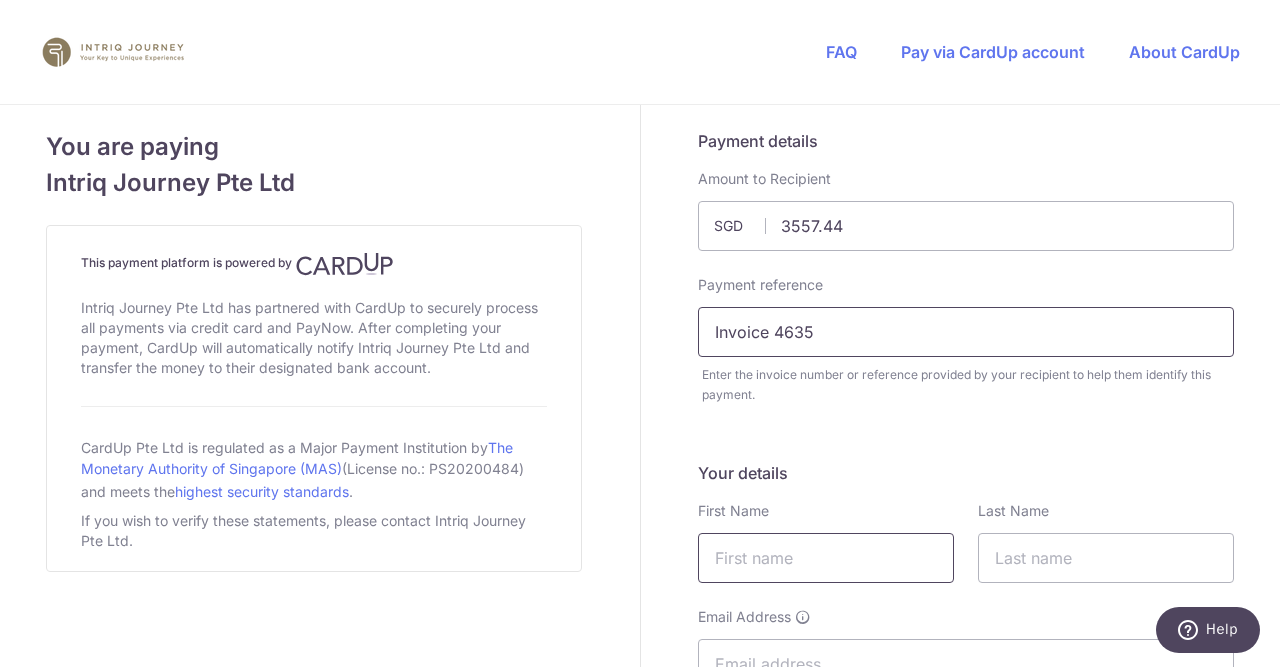 type on "Invoice 4635" 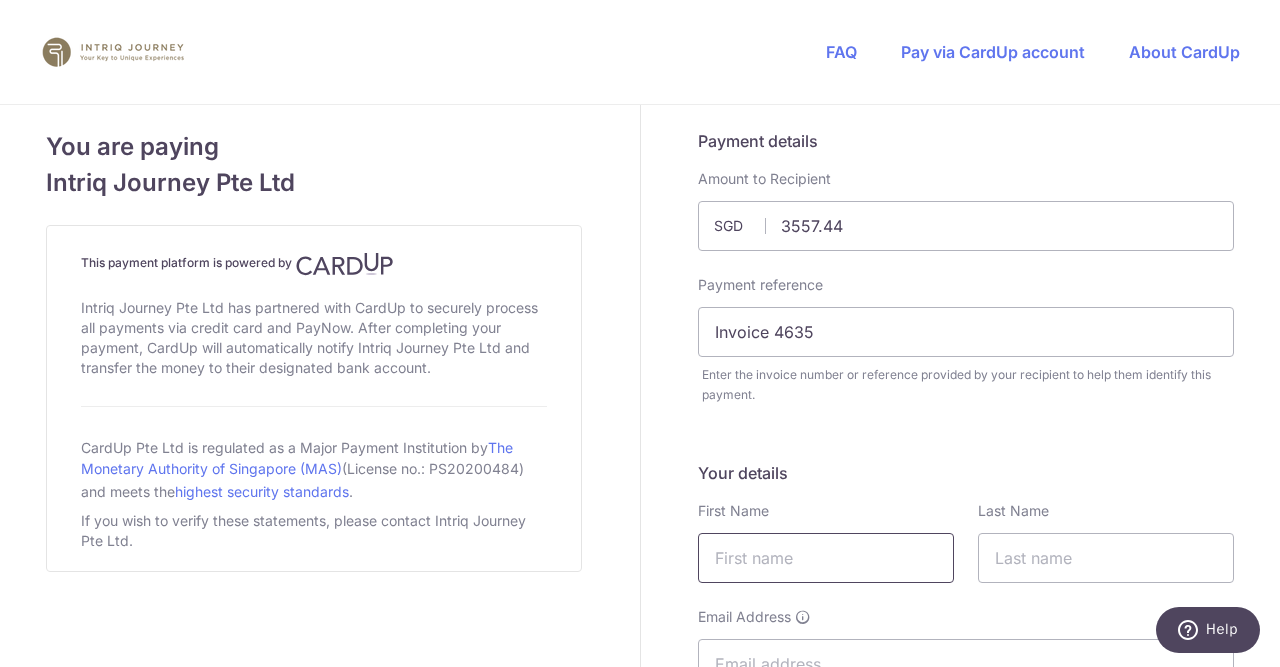drag, startPoint x: 867, startPoint y: 575, endPoint x: 862, endPoint y: 565, distance: 11.18034 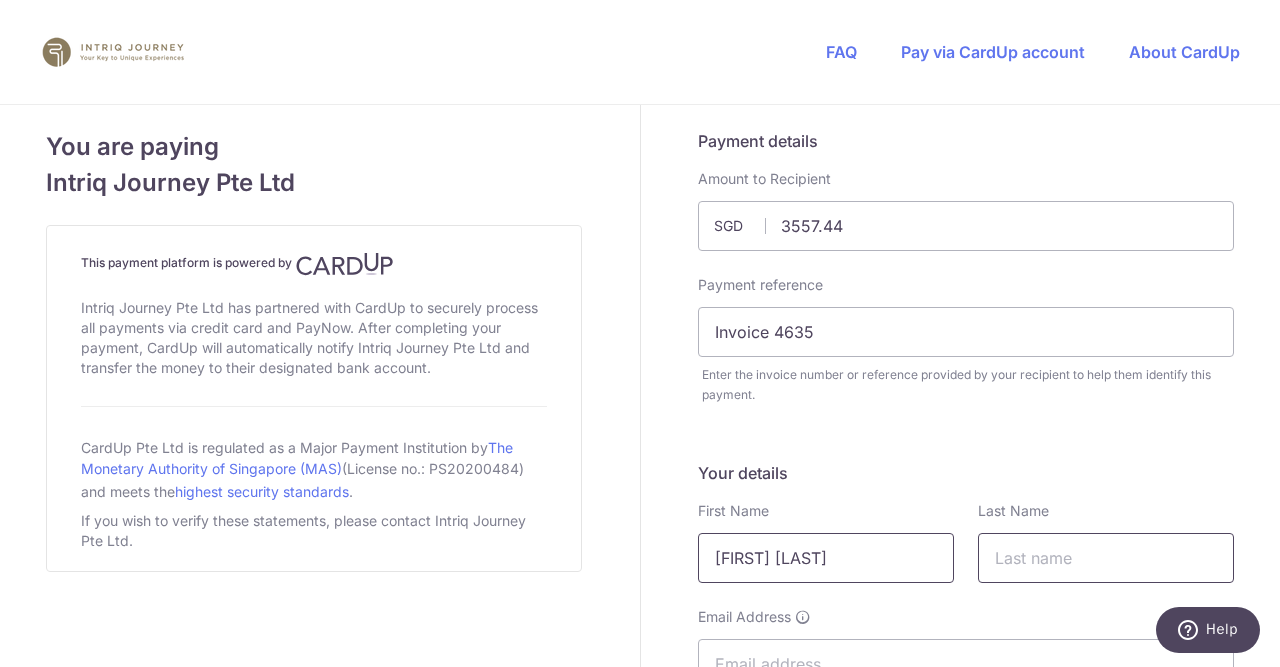 type on "[FIRST] [LAST]" 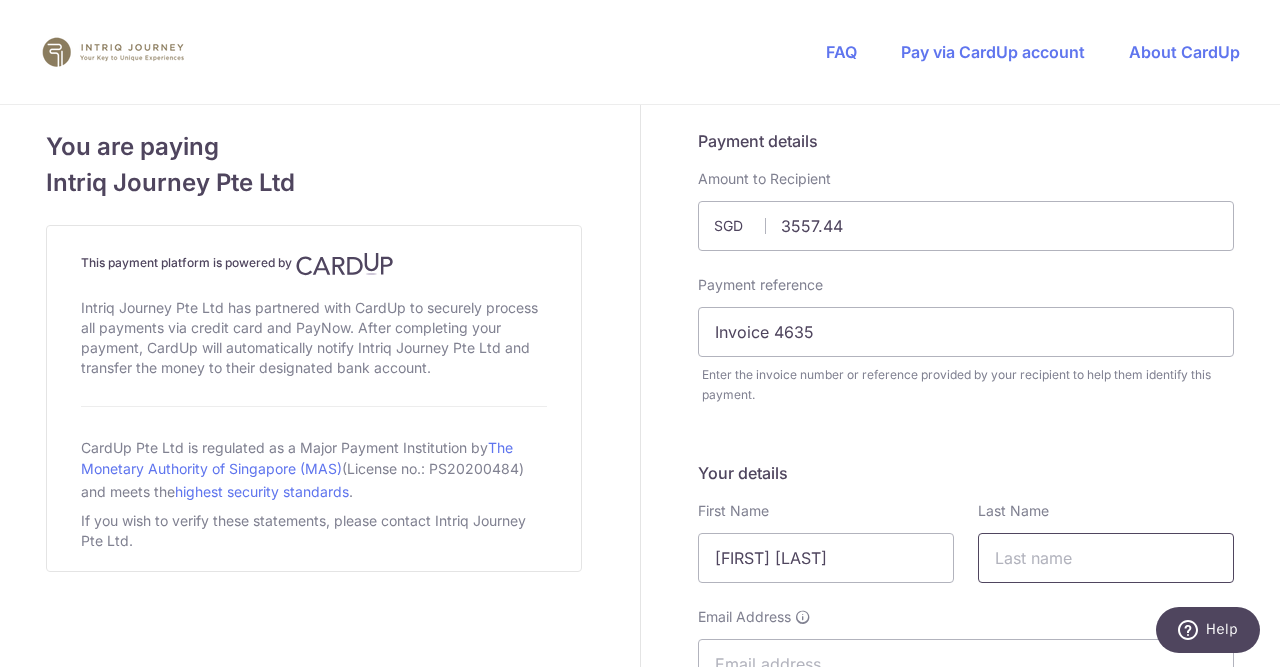 click at bounding box center [1106, 558] 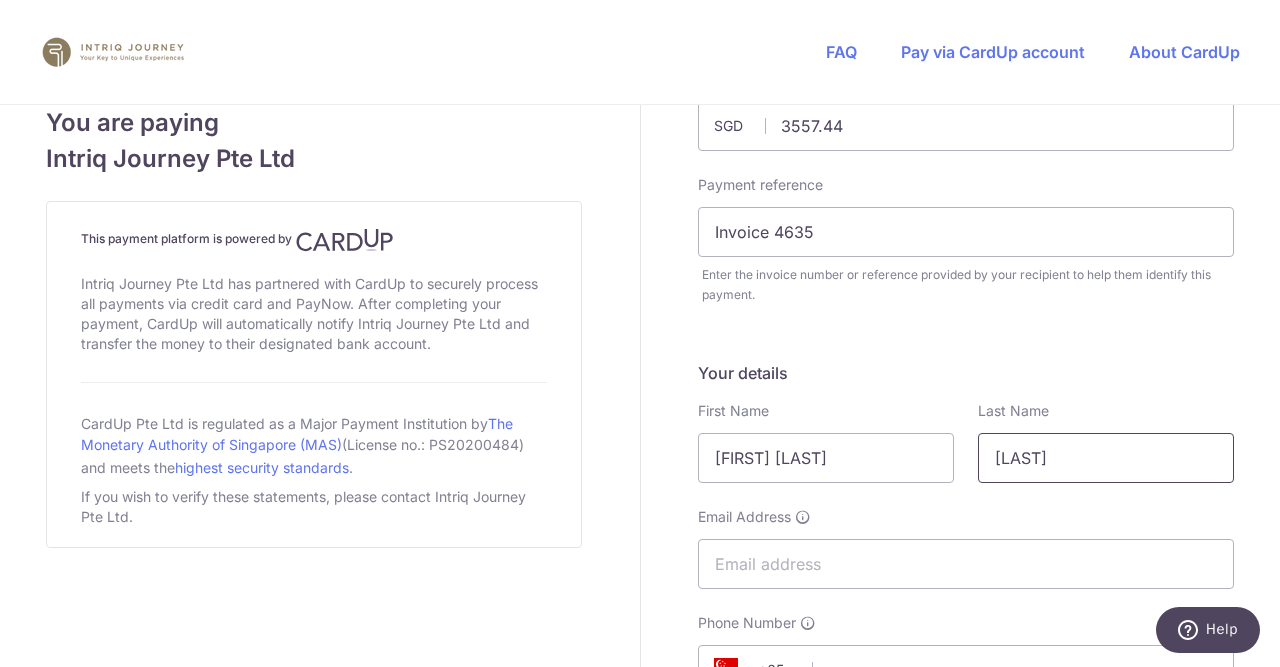 scroll, scrollTop: 400, scrollLeft: 0, axis: vertical 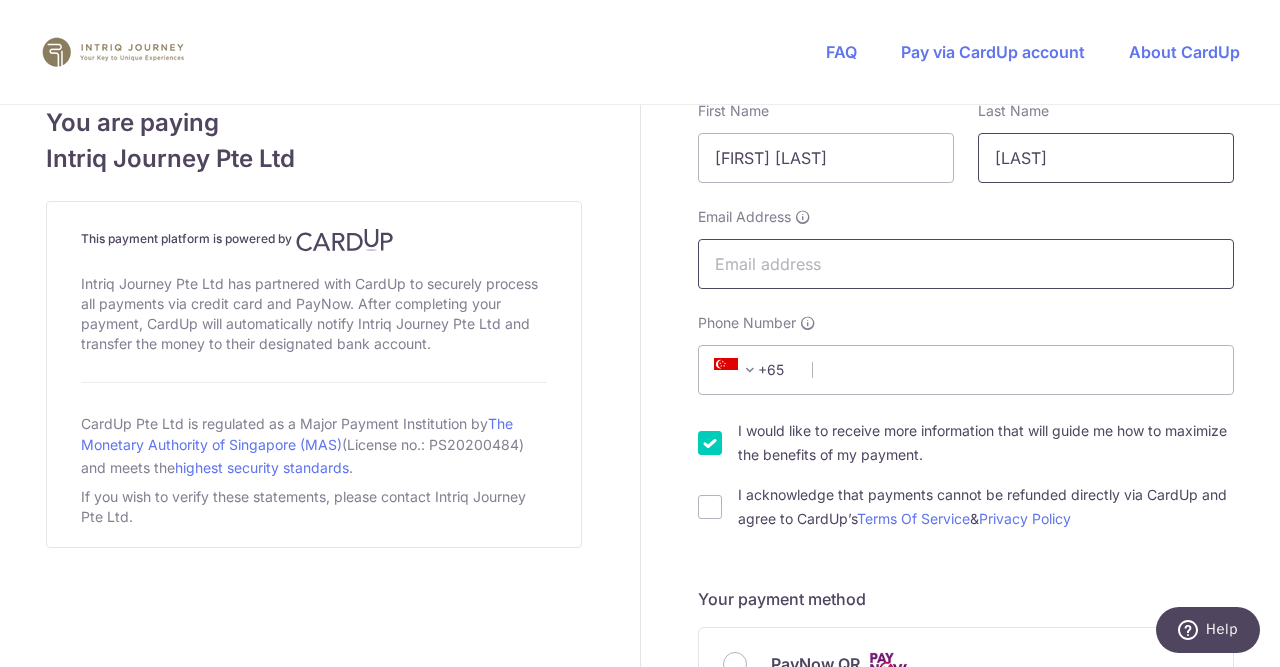 type on "[LAST]" 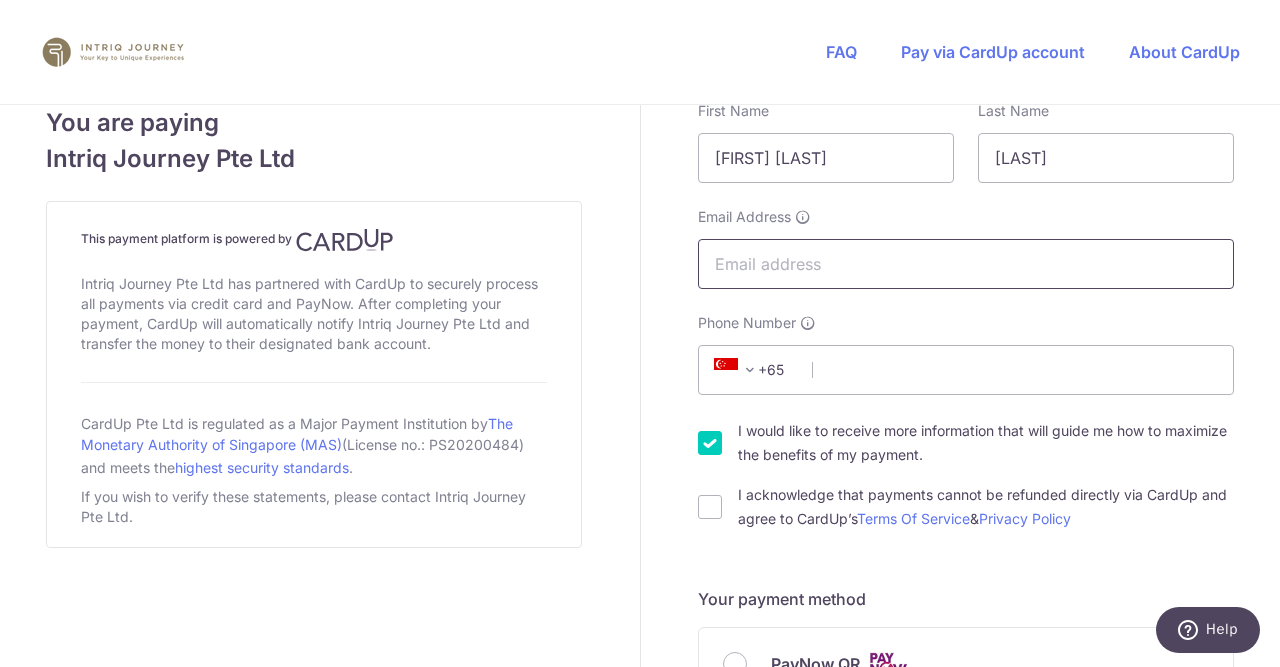 click on "Email Address" at bounding box center [966, 264] 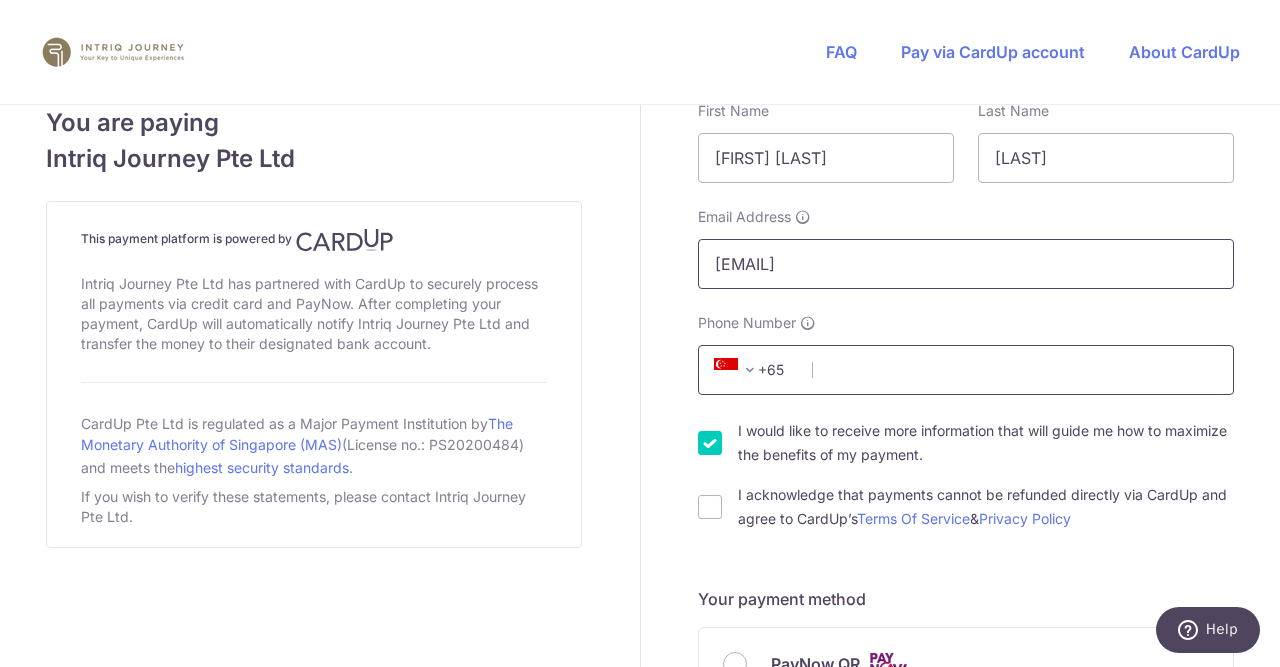 type on "[USERNAME]@[DOMAIN]" 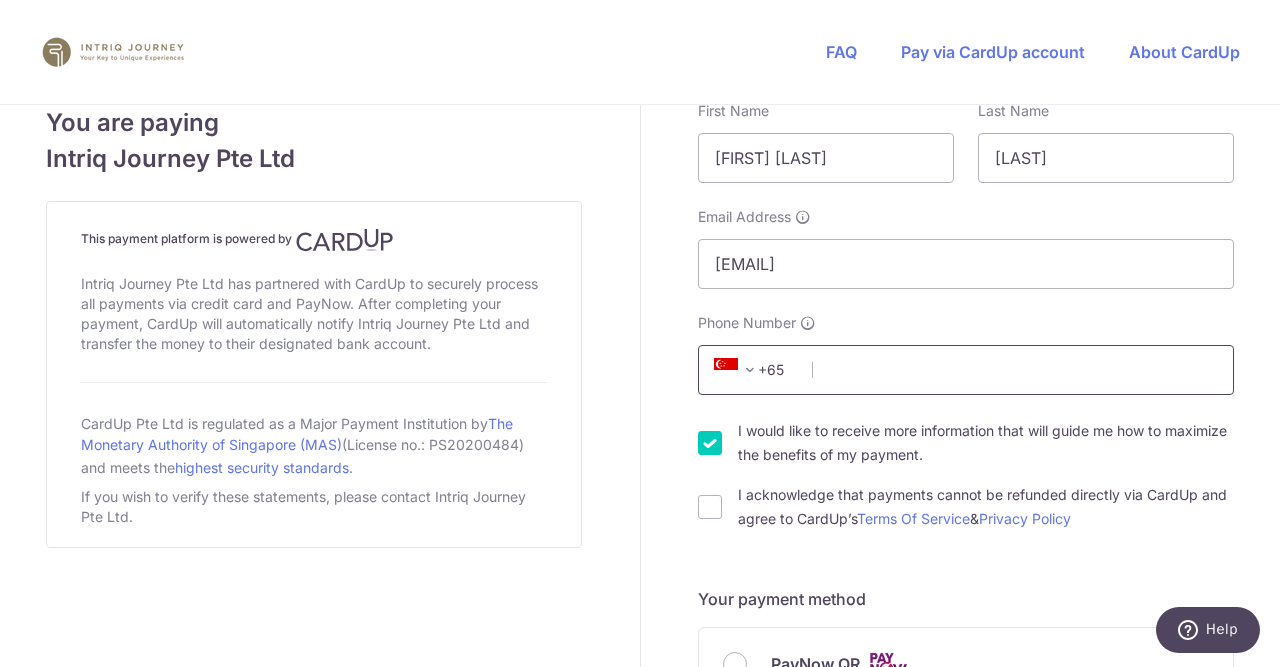 click on "Phone Number" at bounding box center [966, 370] 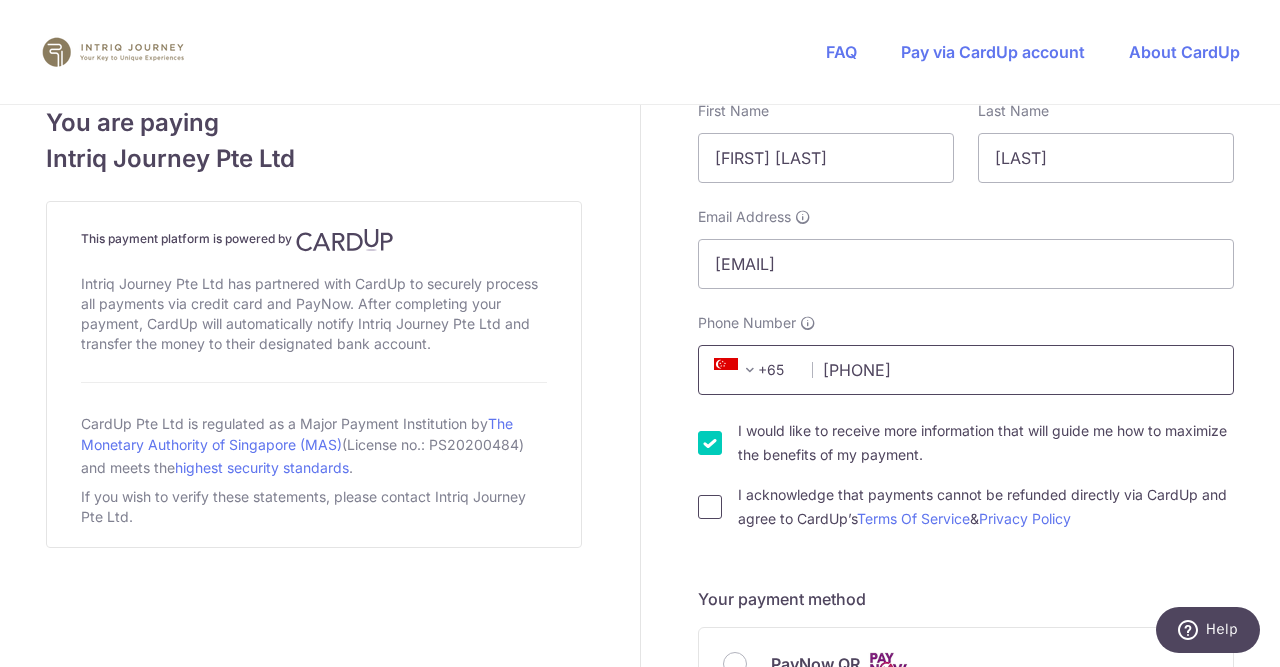 type on "[PHONE]" 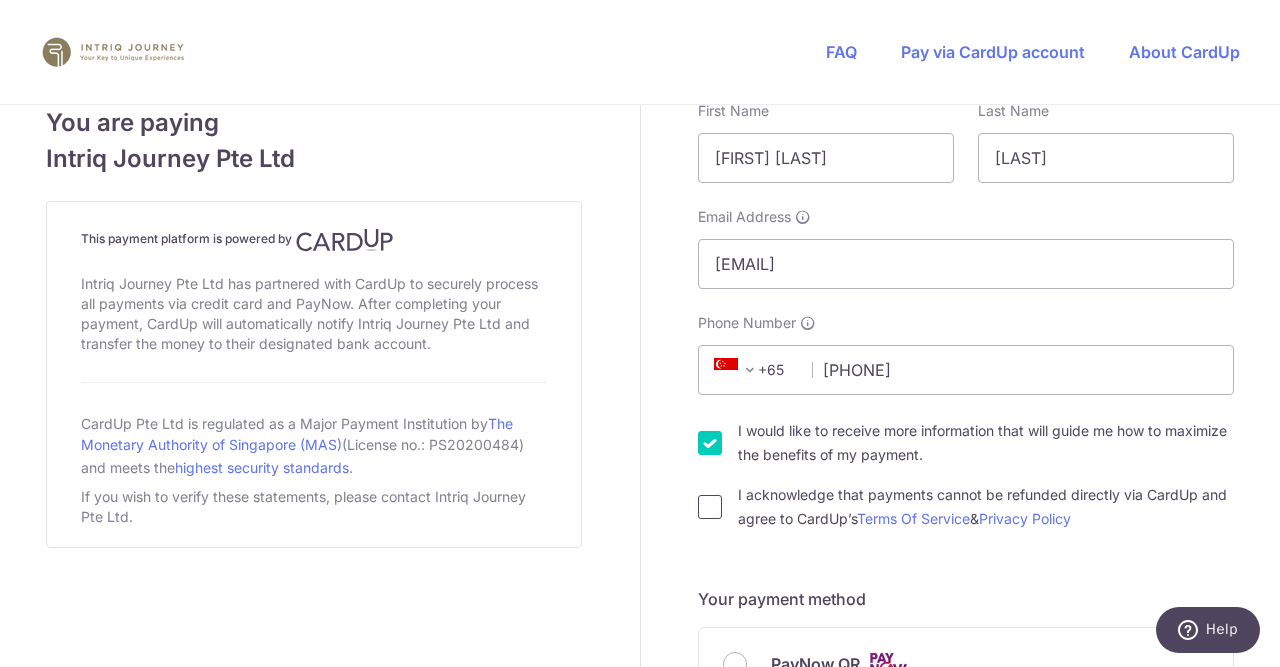 click on "I acknowledge that payments cannot be refunded directly via CardUp and agree to CardUp’s
Terms Of Service  &
Privacy Policy" at bounding box center [710, 507] 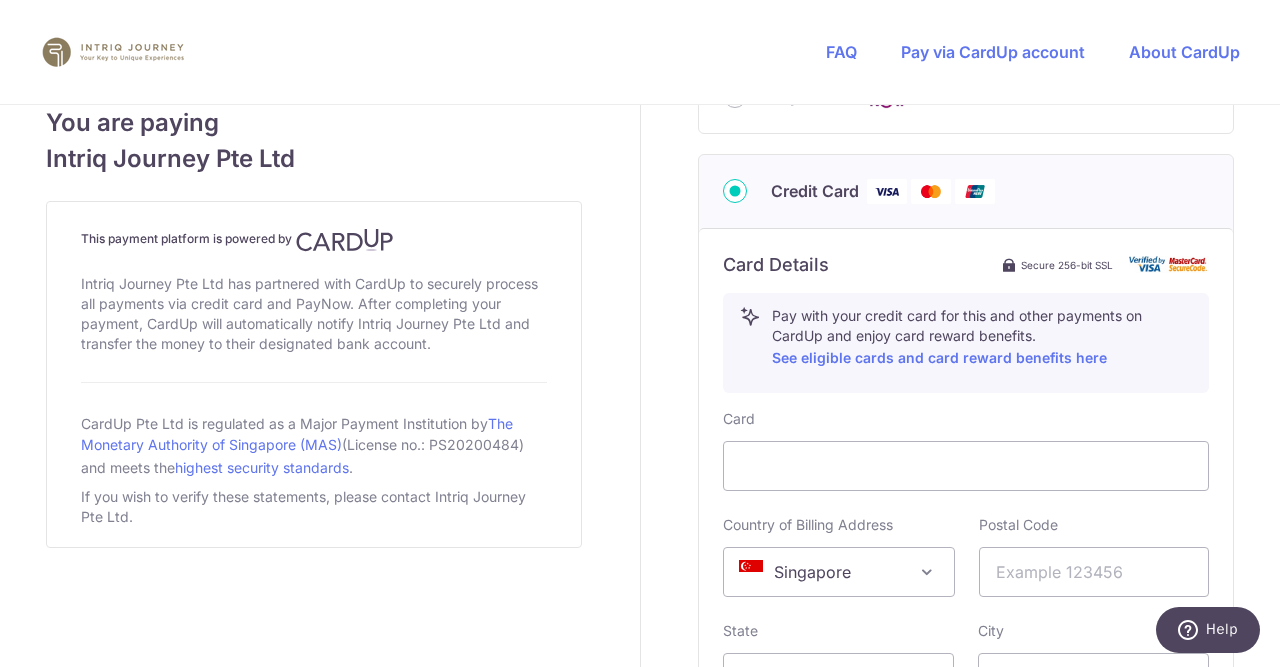 scroll, scrollTop: 1200, scrollLeft: 0, axis: vertical 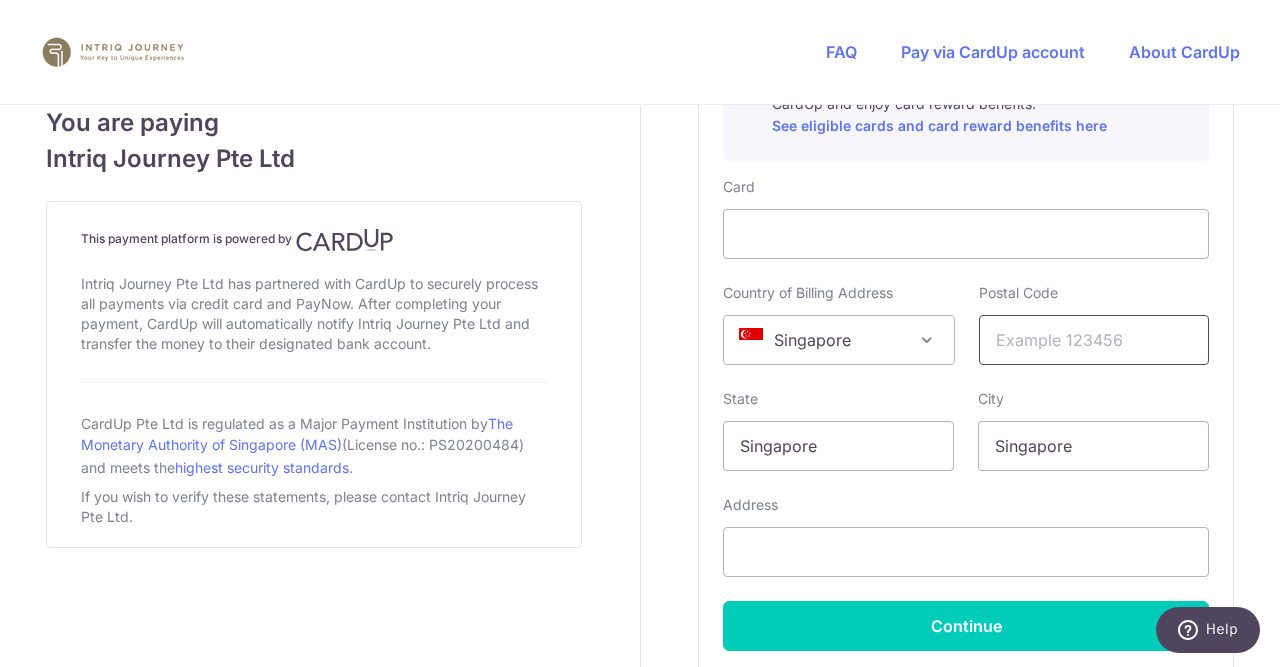 click at bounding box center [1094, 340] 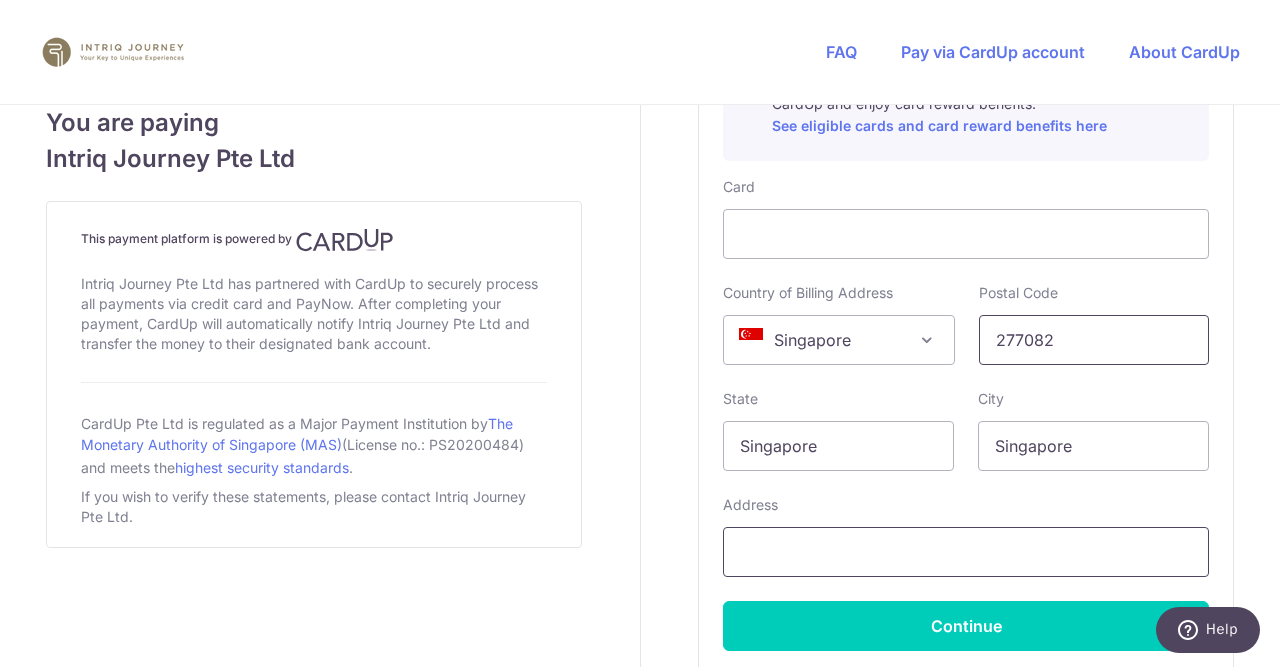 type on "277082" 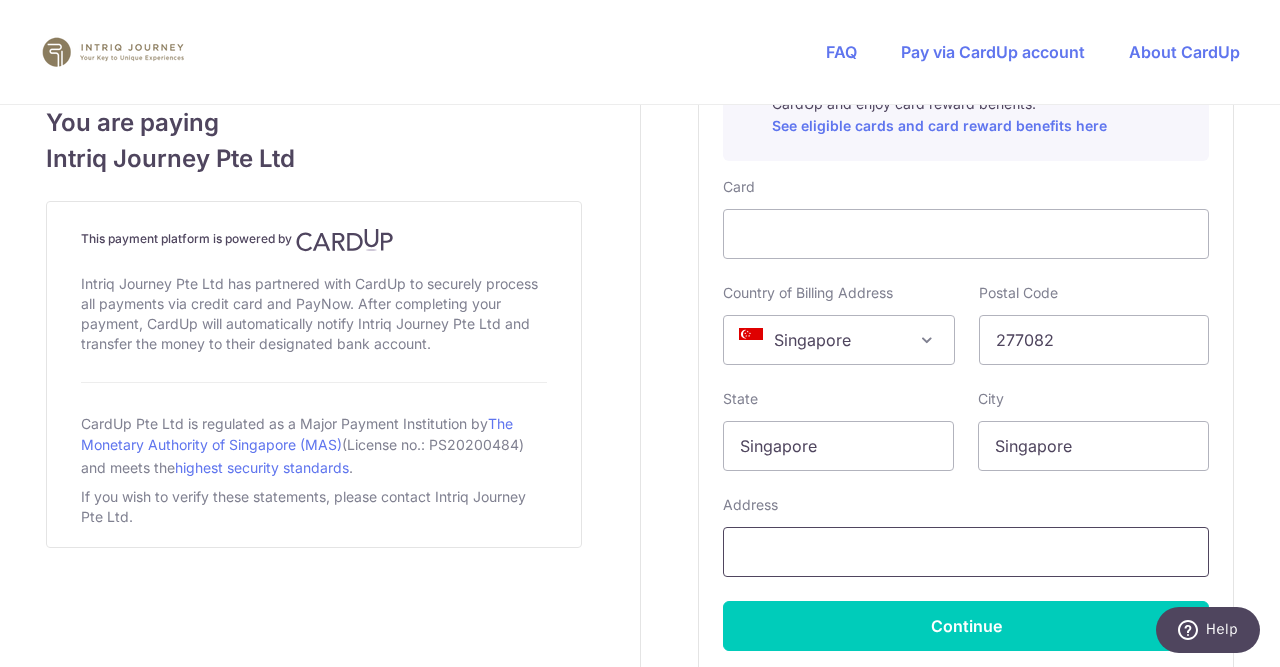 click at bounding box center (966, 552) 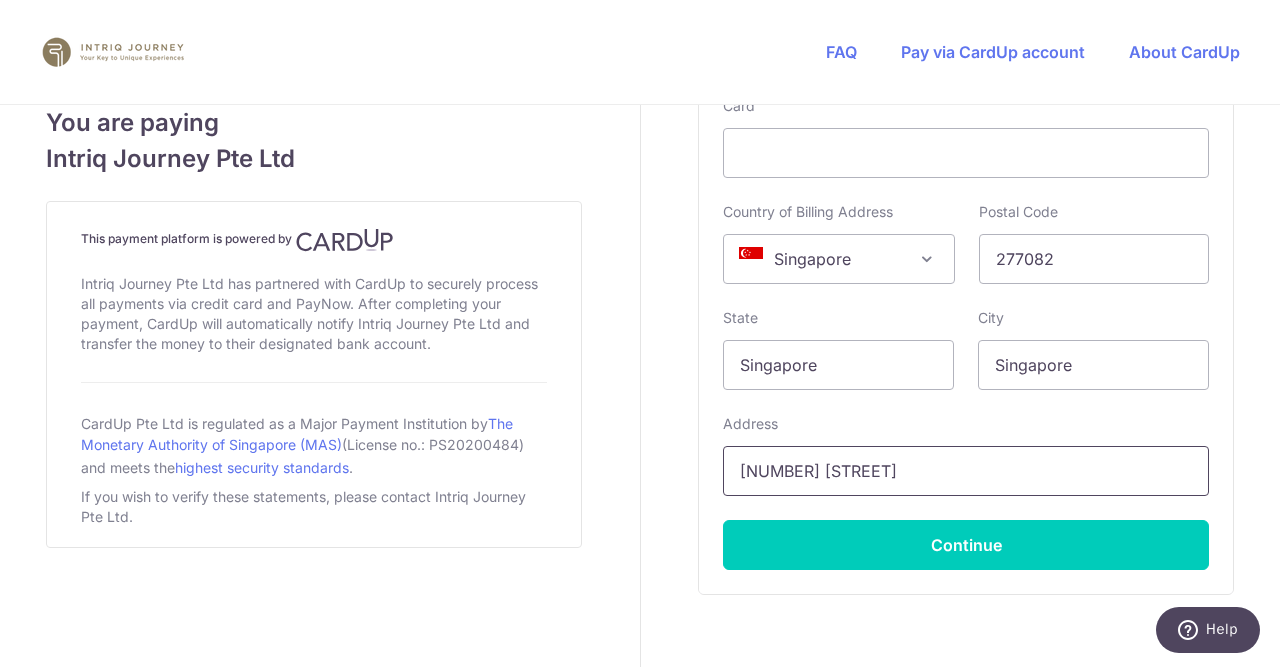 scroll, scrollTop: 1375, scrollLeft: 0, axis: vertical 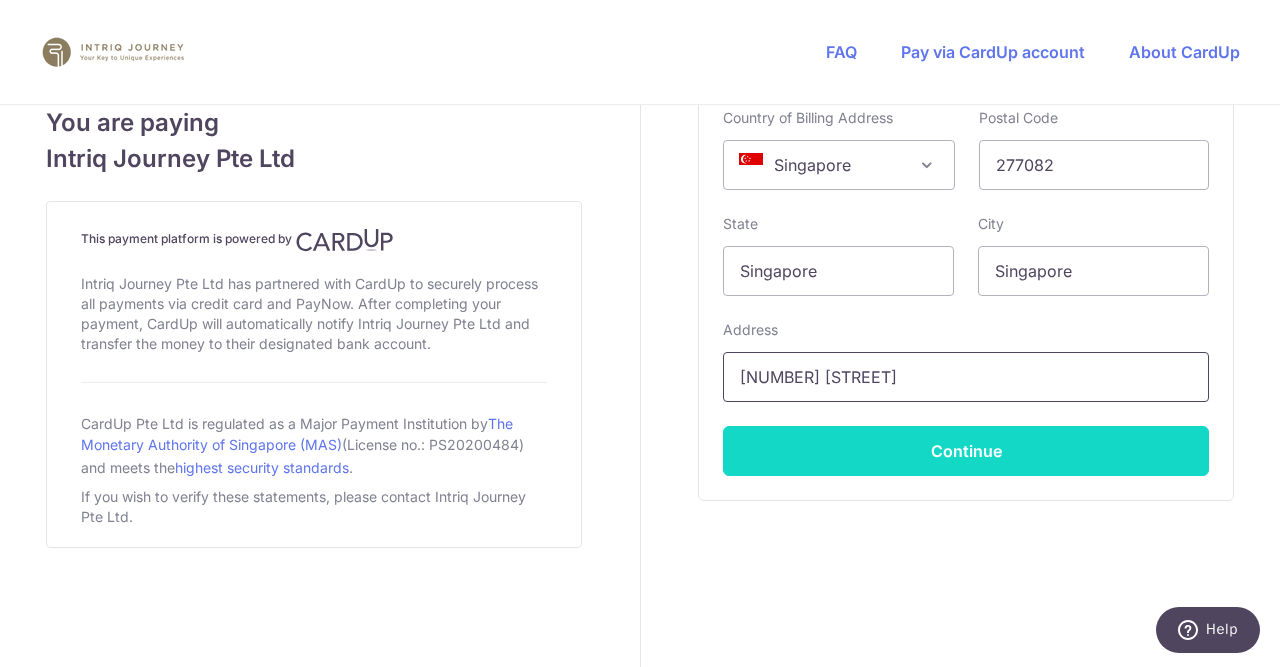 type on "[NUMBER] [STREET] [STREET_NAME] [STREET_TYPE]" 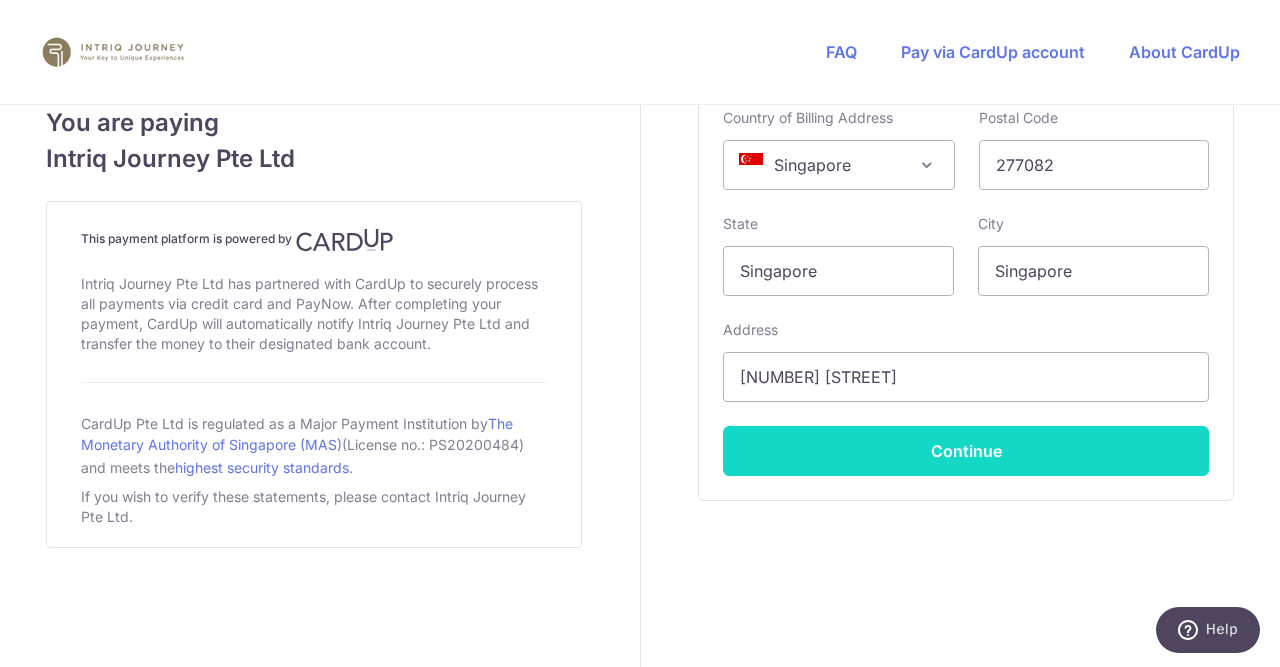 click on "Continue" at bounding box center [966, 451] 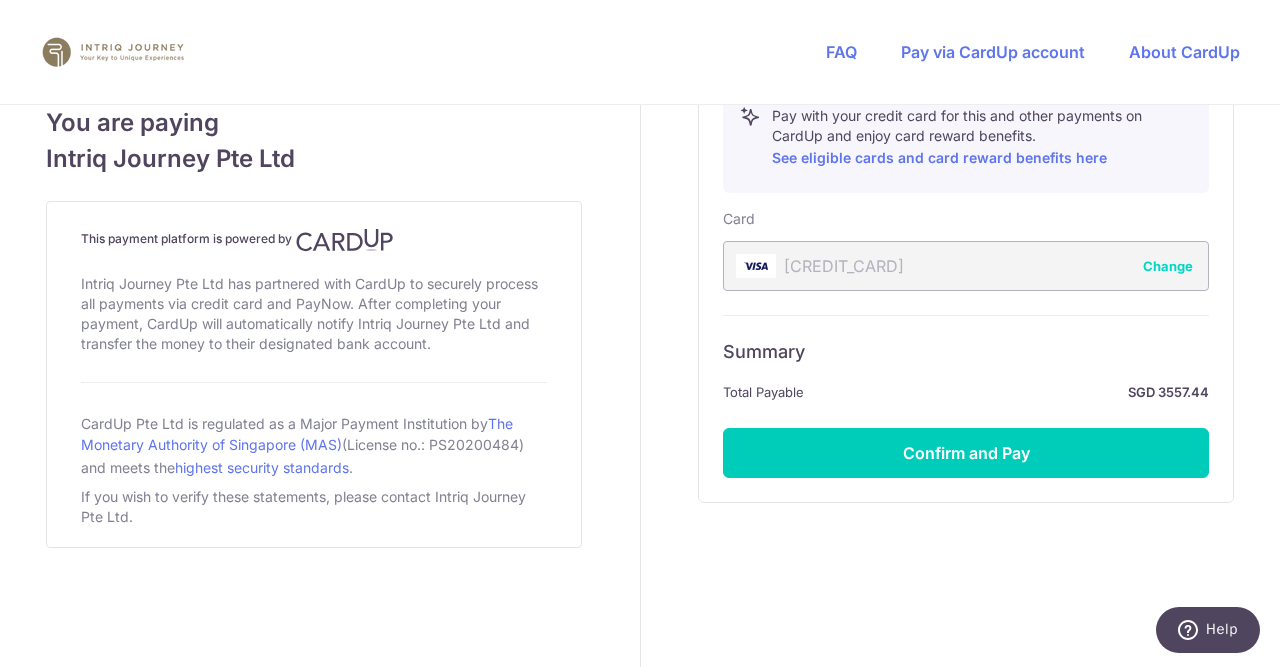 scroll, scrollTop: 1169, scrollLeft: 0, axis: vertical 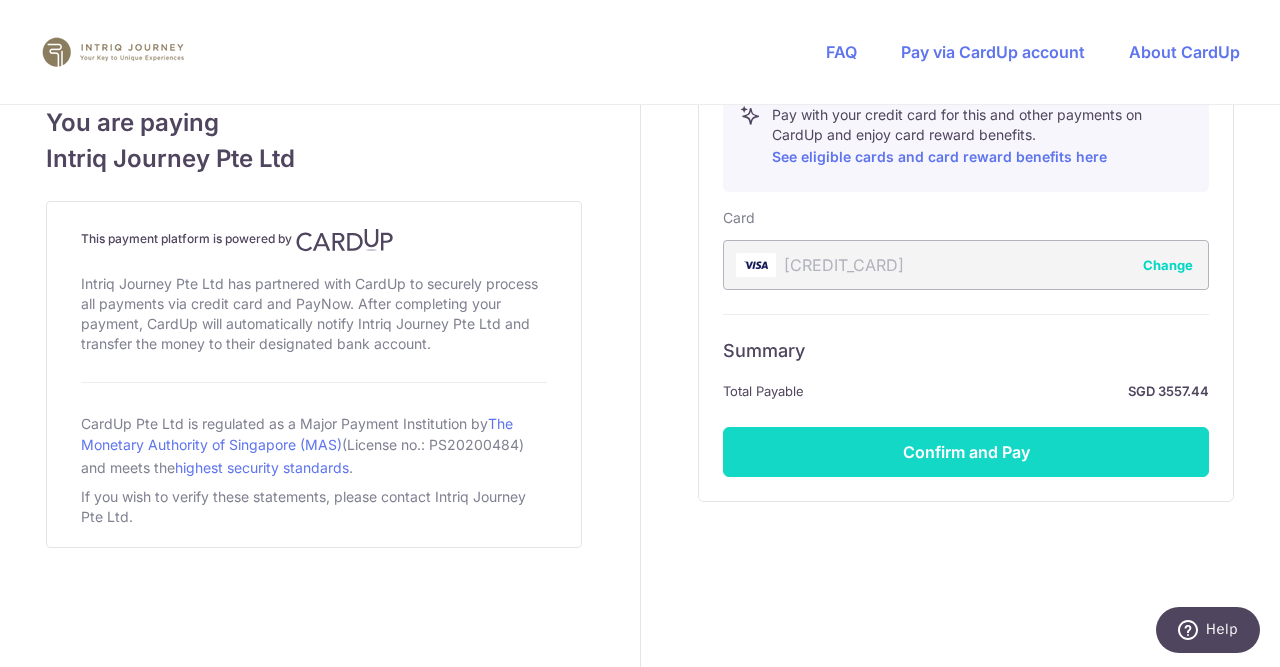 click on "Confirm and Pay" at bounding box center (966, 452) 